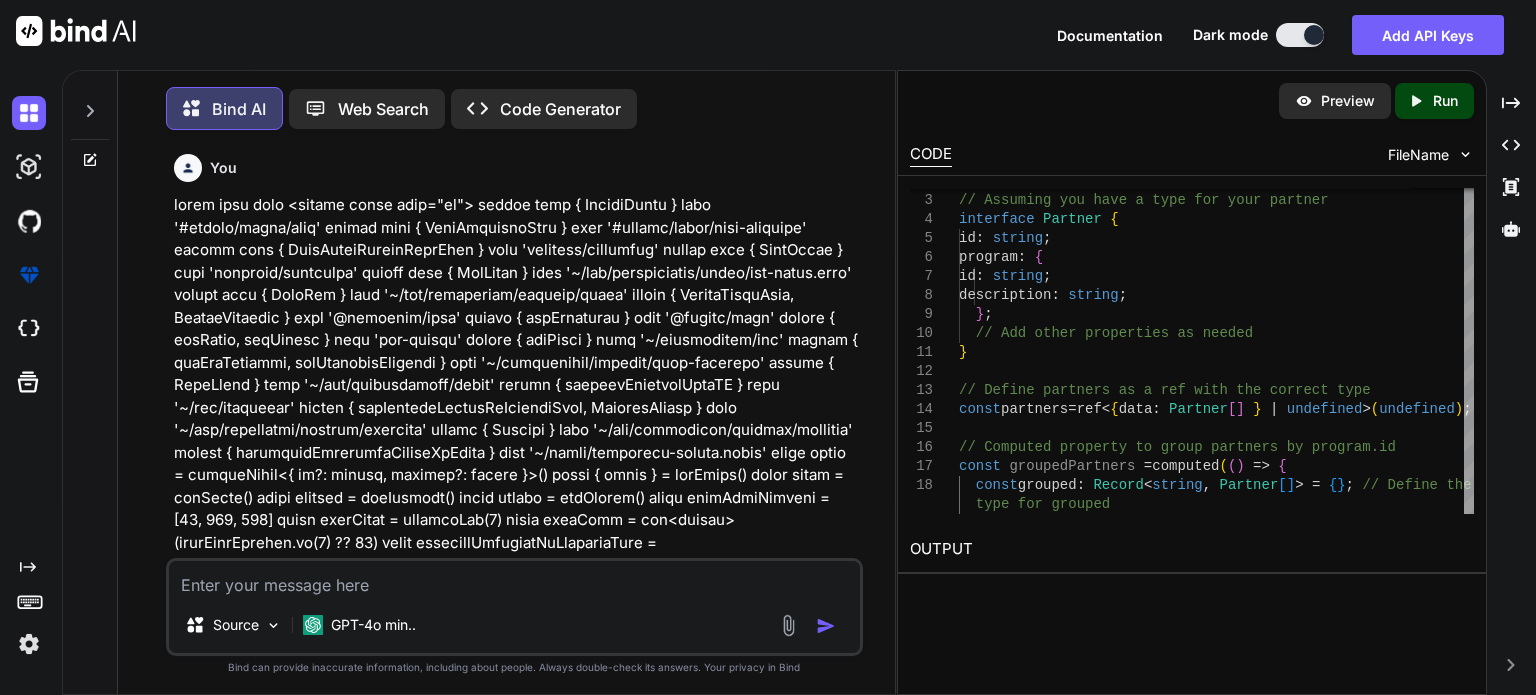 scroll, scrollTop: 0, scrollLeft: 0, axis: both 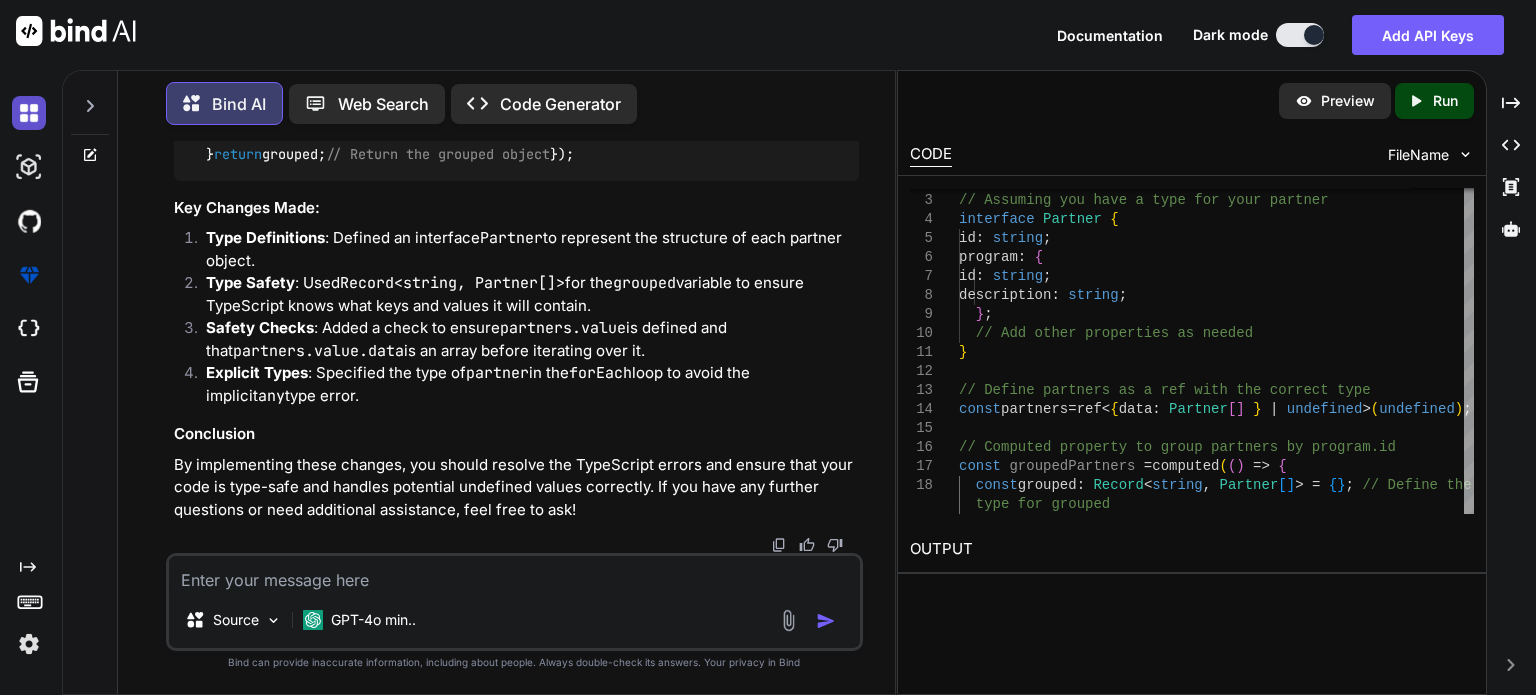 type on "x" 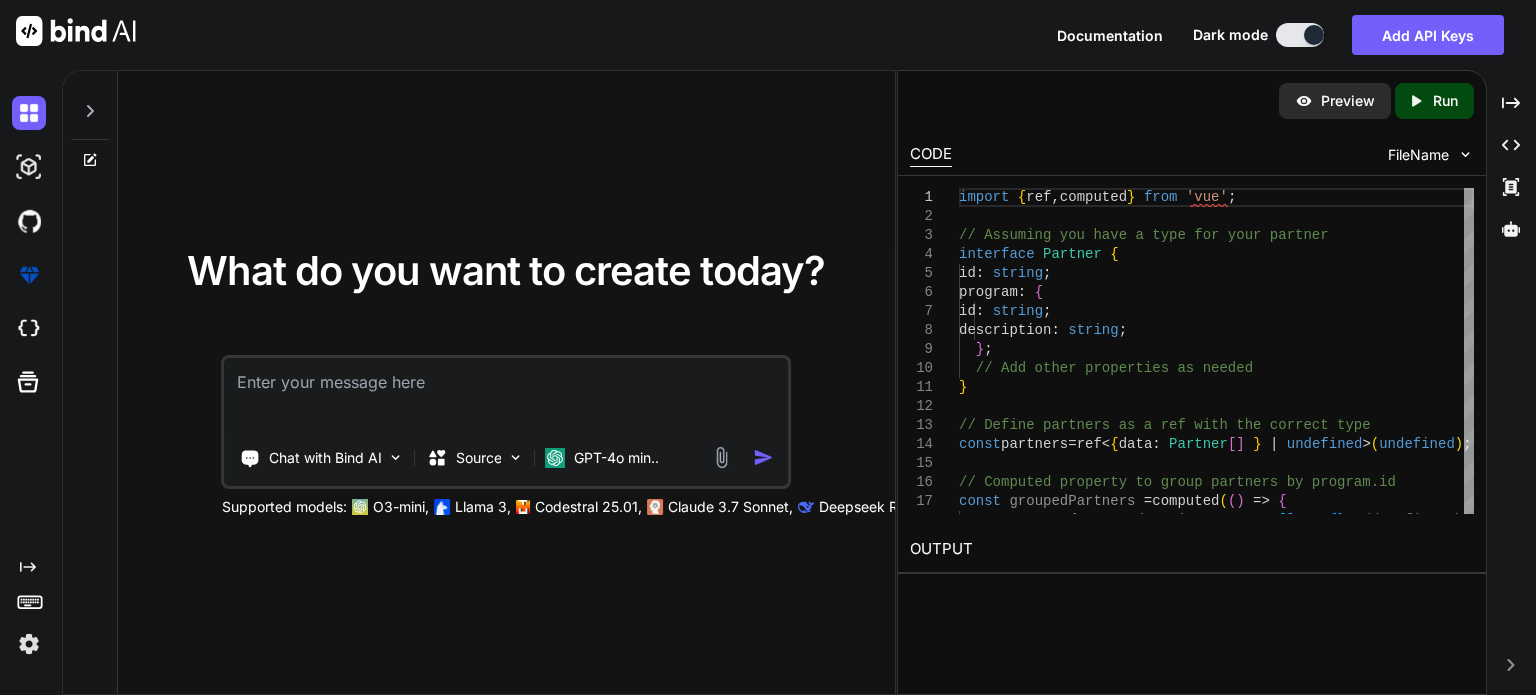 click at bounding box center [506, 395] 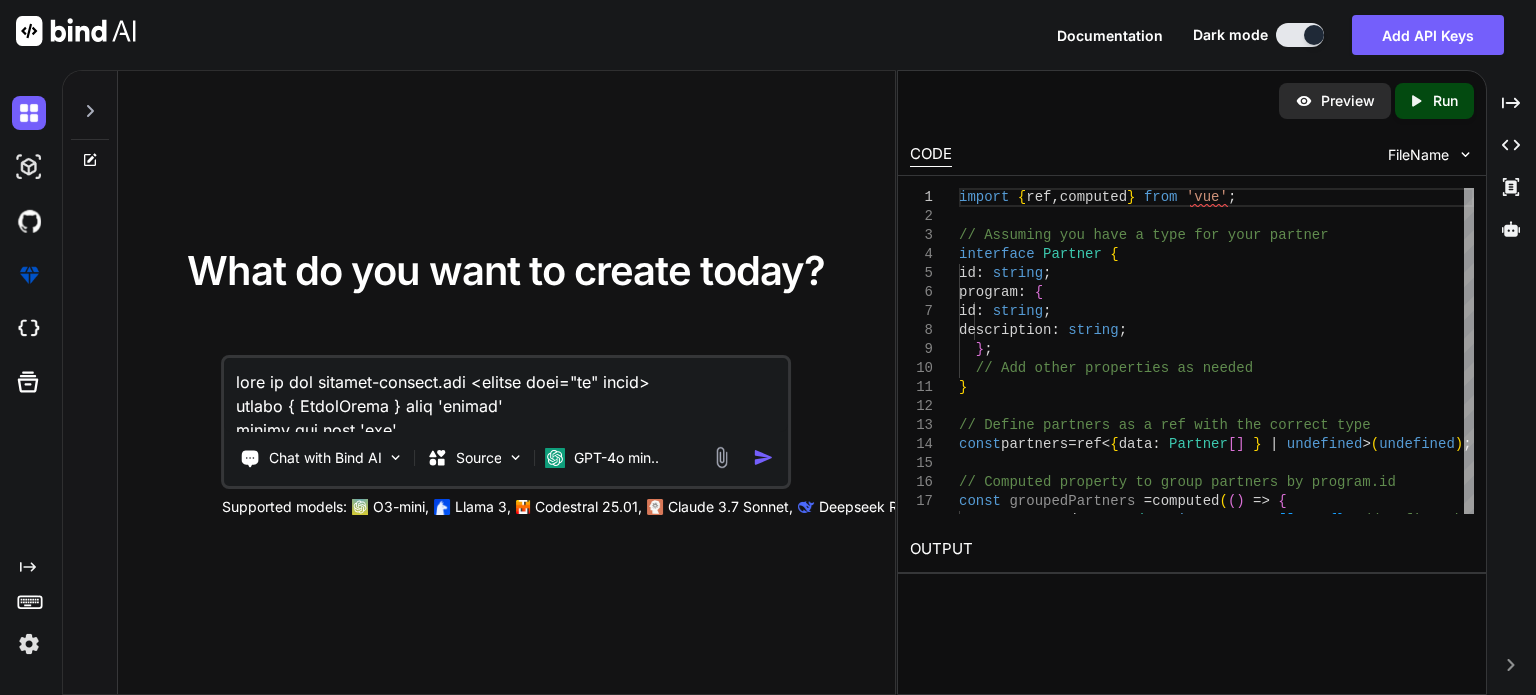 scroll, scrollTop: 5065, scrollLeft: 0, axis: vertical 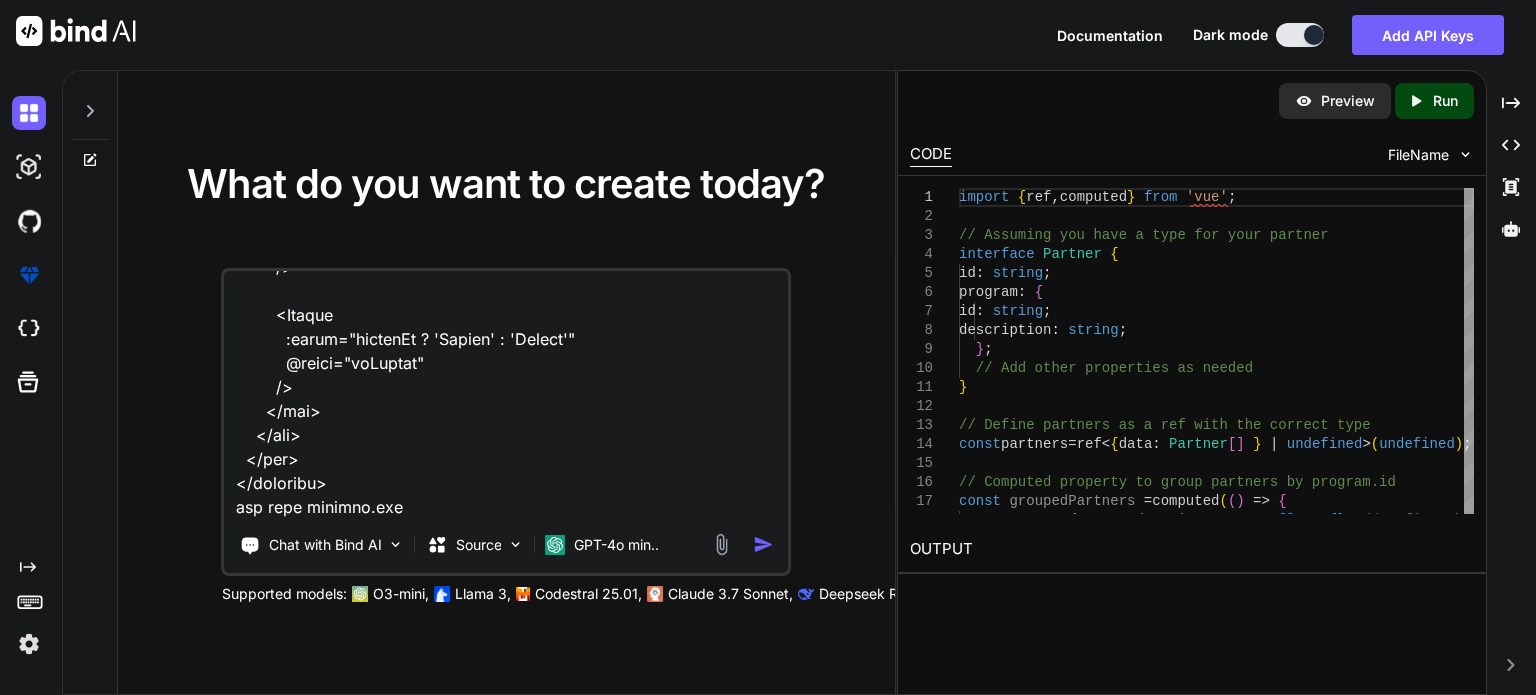 paste on "<script lang="ts" setup>
import type { ColumnProps } from '#shared/types/base'
//import type { ChannelRow } from '#shared/types/nova-channels'
import type { DataTableRowClickEvent } from 'primevue'
import { FilterMatchMode } from '@primevue/core'
import { useQueryClient } from '@tanstack/vue-query'
import CustomTag from '~/components/ui/CustomTag.vue'
import { getChannelById, useGetChannels } from '~/composables/queries/nova-channels'
import { stateOptions } from '~/lib/constants'
import type { ChannelRow } from '~/shared/types/nova-channels'
const queryClient = useQueryClient()
const { data: channels, isLoading: isChannelsLoading } = useGetChannels()
const selectedChannel = shallowRef<ChannelRow | undefined>(undefined)
const visible = ref<boolean>(false)
const filters = ref({
global: { value: null, matchMode: FilterMatchMode.CONTAINS },
name: { value: null, matchMode: FilterMatchMode.CONTAINS },
shortCode: { value: null, matchMode: FilterMatchMode.CONTAINS },
longCode: { value: null, matchMode: FilterMatchMode.CONTAINS }
})" 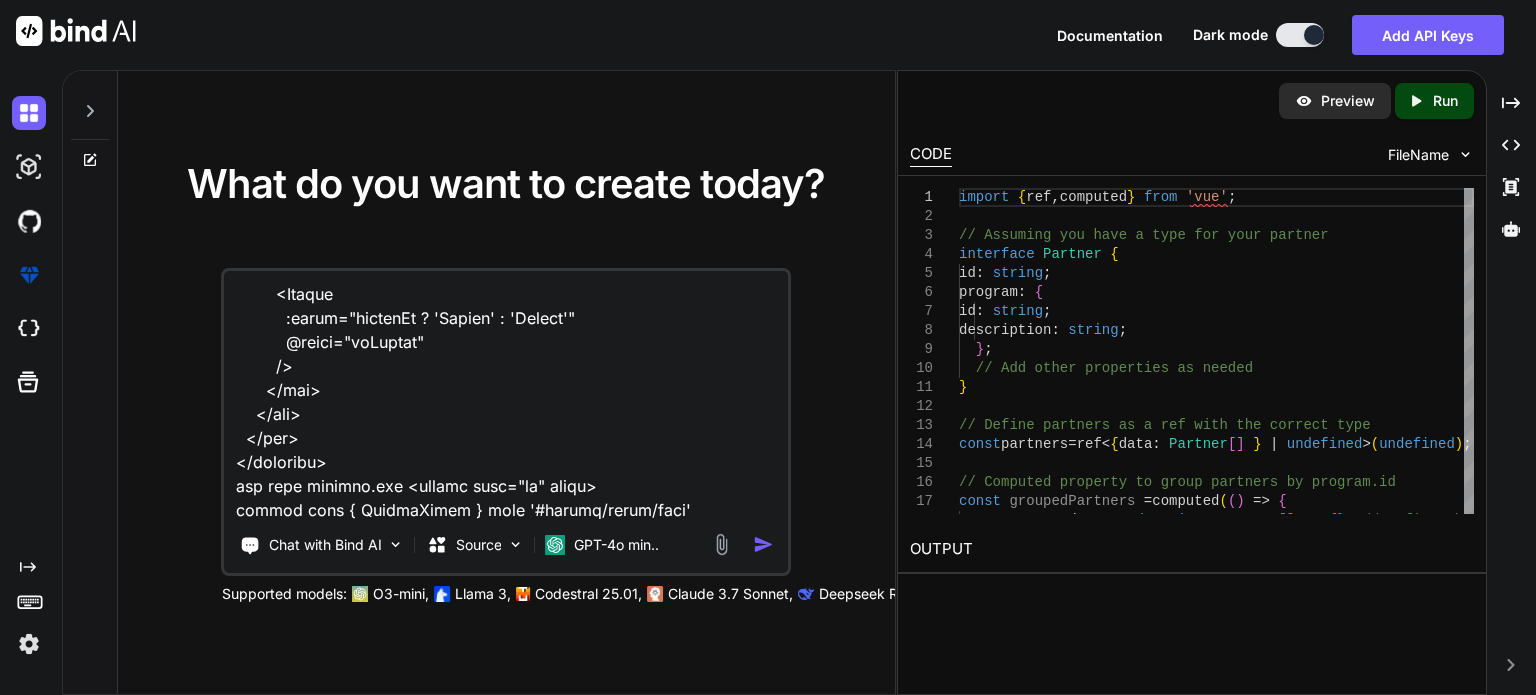 scroll, scrollTop: 8545, scrollLeft: 0, axis: vertical 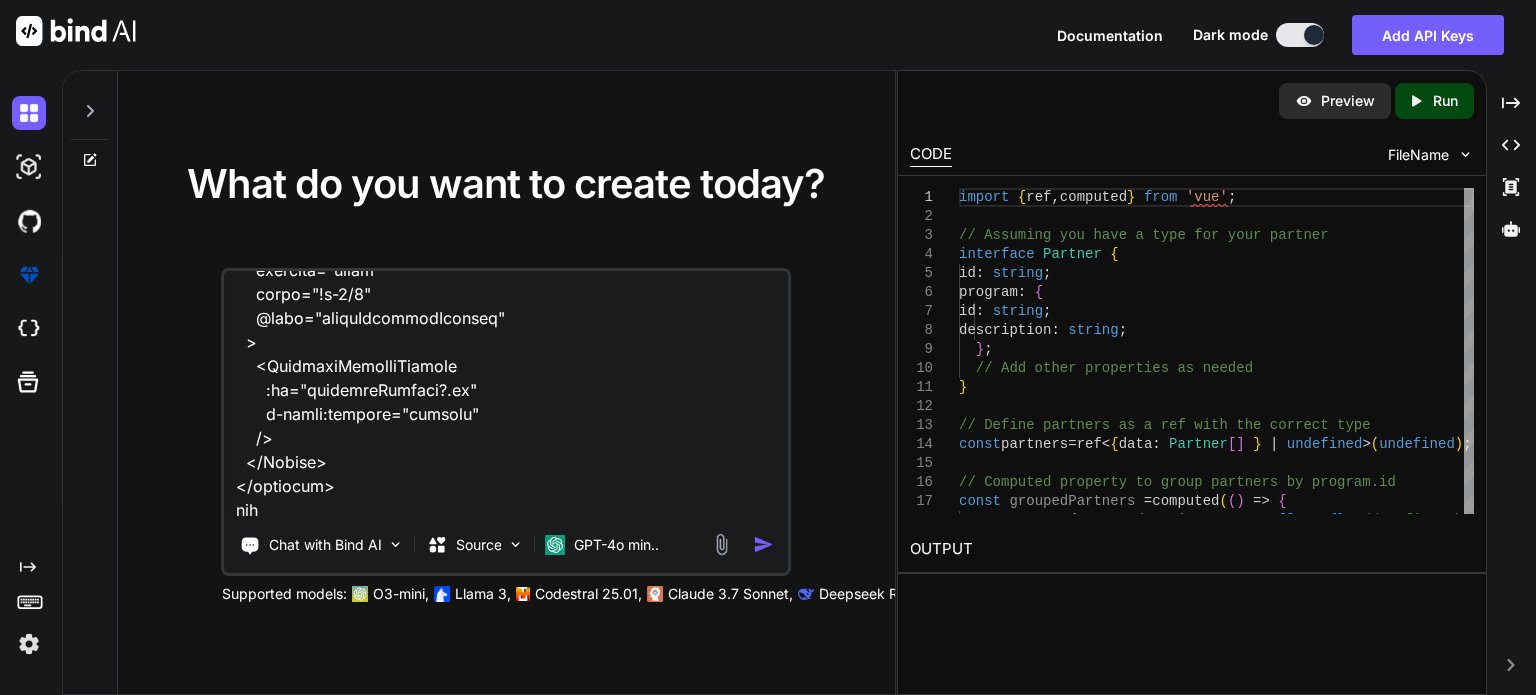 paste on "C:\nova\Osiris.Nova.Internal.UI\composables\queries\nova-channels.ts" 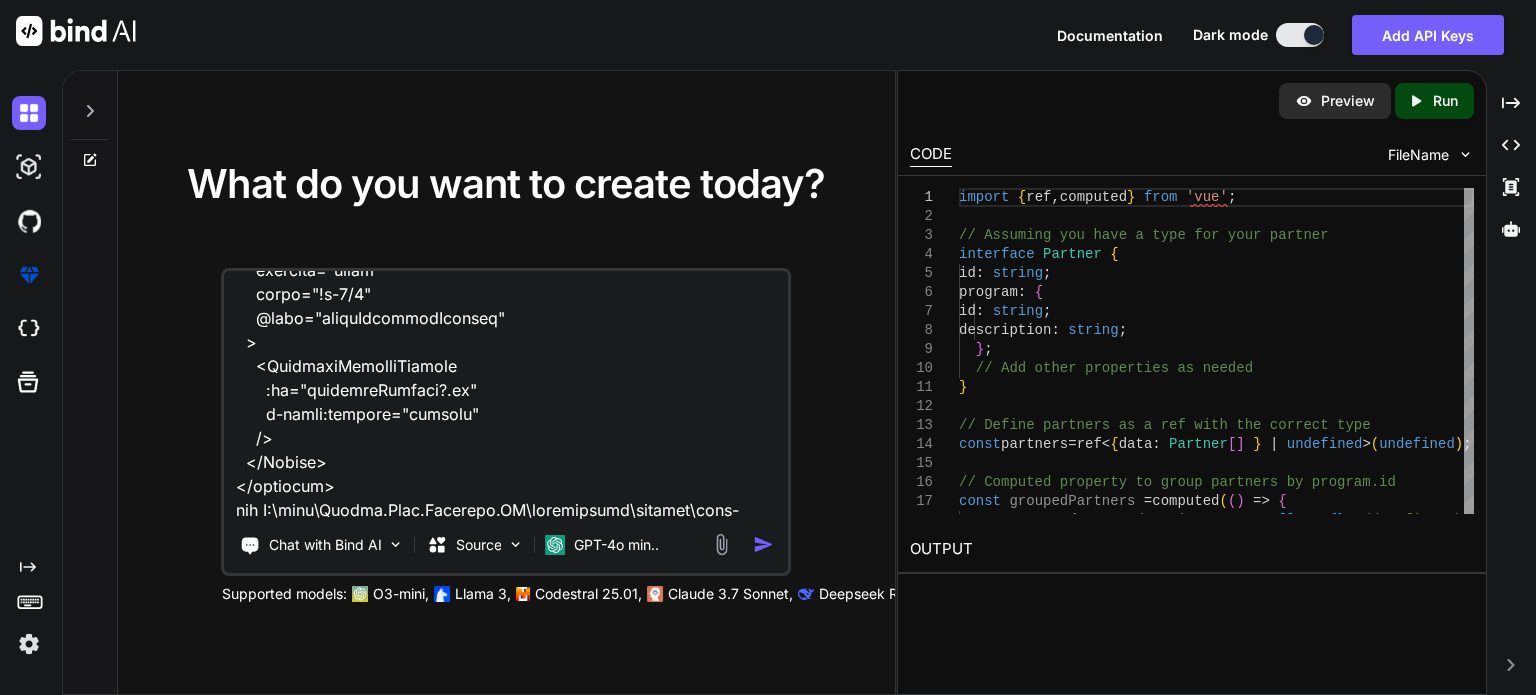 scroll, scrollTop: 8569, scrollLeft: 0, axis: vertical 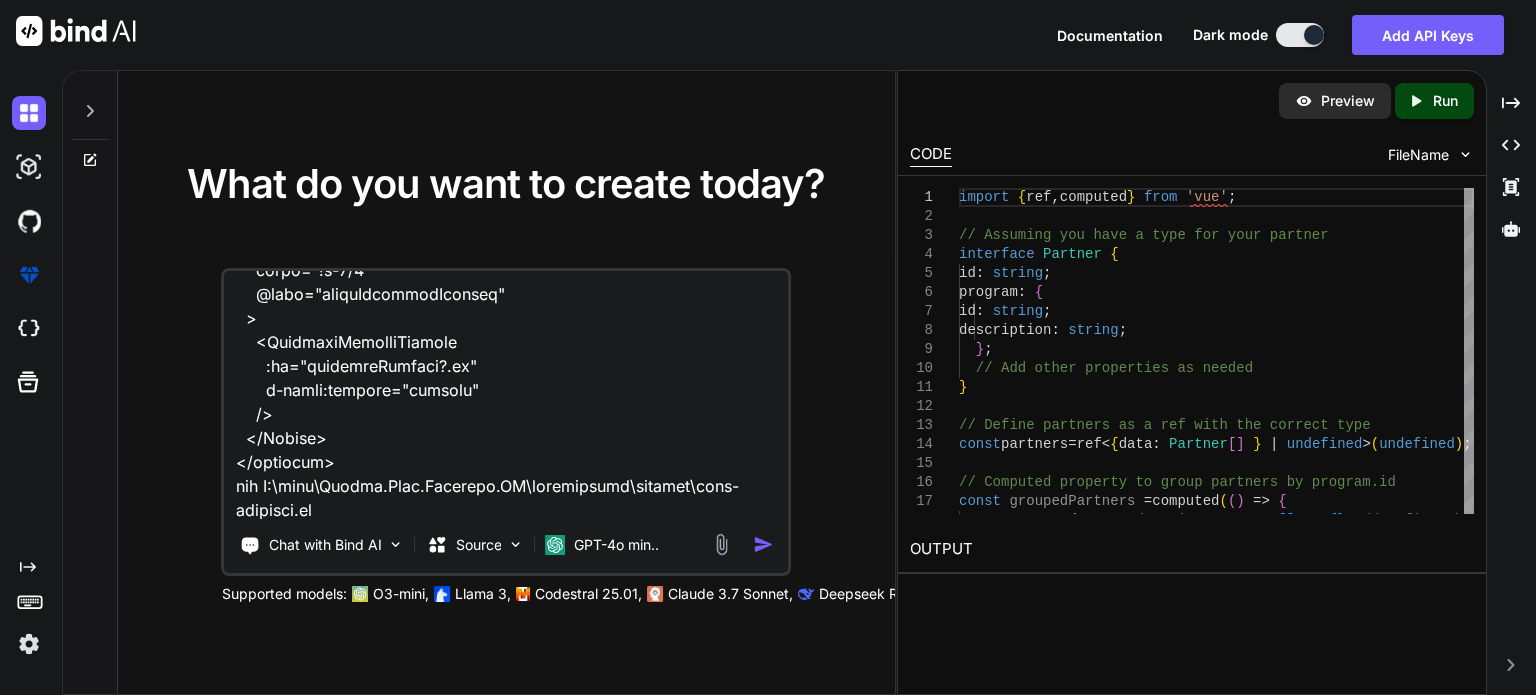 paste on "import type {
ChannelRow,
NovaChannels,
NovaChannel,
NovaChannelCreate
,NovaChannelUpdate,
} from '~/shared/types/nova-channels'
import { queryOptions, useMutation, useQuery, useQueryClient } from '@tanstack/vue-query'
const url = '/api/v1/NovaChannels' as const
export function getChannelById(id?: MaybeRef<number | undefined>) {
const { $baseApi } = useNuxtApp()
return queryOptions({
queryKey: [`${url}/${toValue(id)}`, toValue(id)],
queryFn: () => $baseApi<NovaChannel>(`/NovaChannels/${toValue(id)}`),
enabled: !!toValue(id),
})
}
export function useGetChannels() {
const { $baseApi } = useNuxtApp()
return useQuery({
queryKey: [url],
queryFn: () => $baseApi<NovaChannels>('/NovaChannels'),
select: (data): ChannelRow [] => data.map(x => ({
abbreviation: x.abbreviation,
title: x.title,
id: x.id,
active: !x.isDeleted,
})),
})
}
export function useGetChannelById(id?: MaybeRef<number | undefined>) {
return useQuery(getChannelById(id))
}" 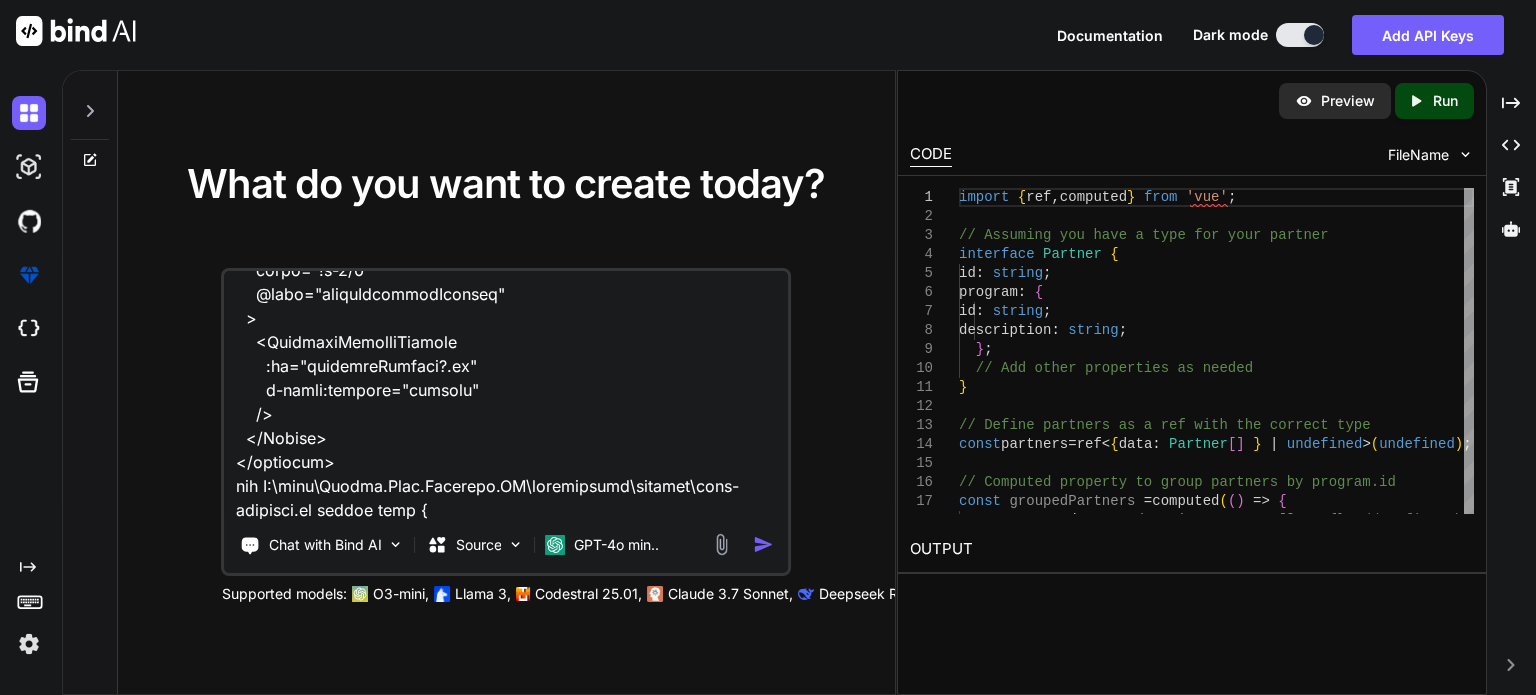 scroll, scrollTop: 10321, scrollLeft: 0, axis: vertical 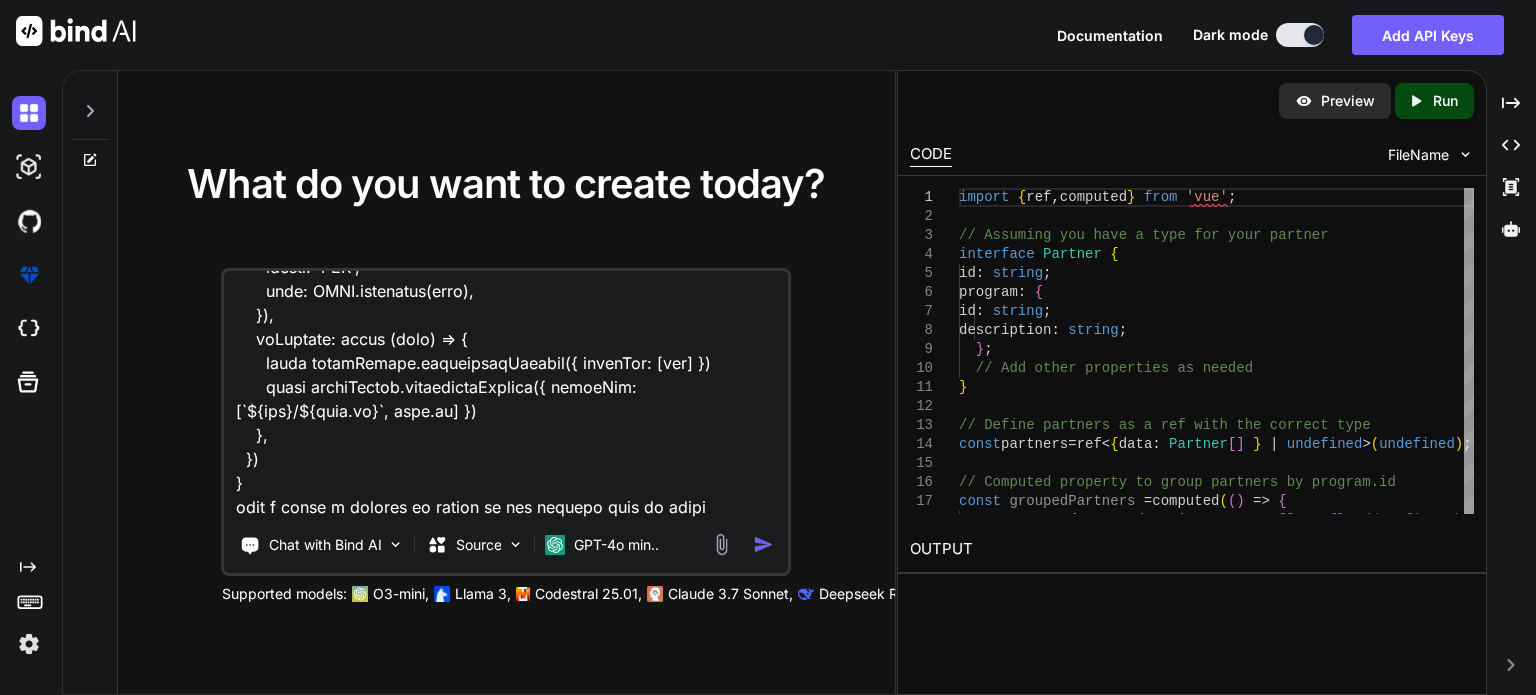 type on "channel-details.vue <script lang="ts" setup>
import { FetchError } from 'ofetch'
import zod from 'zod'
import { FormField } from '~/components/ui/form'
import { createApiFieldErrorSetter } from '~/composables/createApiFieldErrorSetter'
import { useCreateChannel, useGetChannelById, useUpdateChannel } from '~/composables/queries/nova-channels'
import type { NovaChannelCreate, NovaChannelUpdate } from '~/shared/types/nova-channels'
const props = defineProps<{
id: number | undefined
}>()
const toast = useToast()
const confirm = useConfirm()
const channeId = ref<number | undefined>(props.id)
const { data: channel } = useGetChannelById(channeId)
const { mutateAsync: createChannel } = useCreateChannel()
const { mutateAsync: updateChannel } = useUpdateChannel()
const visible = defineModel<boolean>('visible')
const { defineField, handleSubmit, resetForm, setFieldValue, setFieldError } = useForm({
initialValues: channel.value,
validationSchema: toTypedSchema(
zod.object({
id: zod.number().optional()
})
)
})" 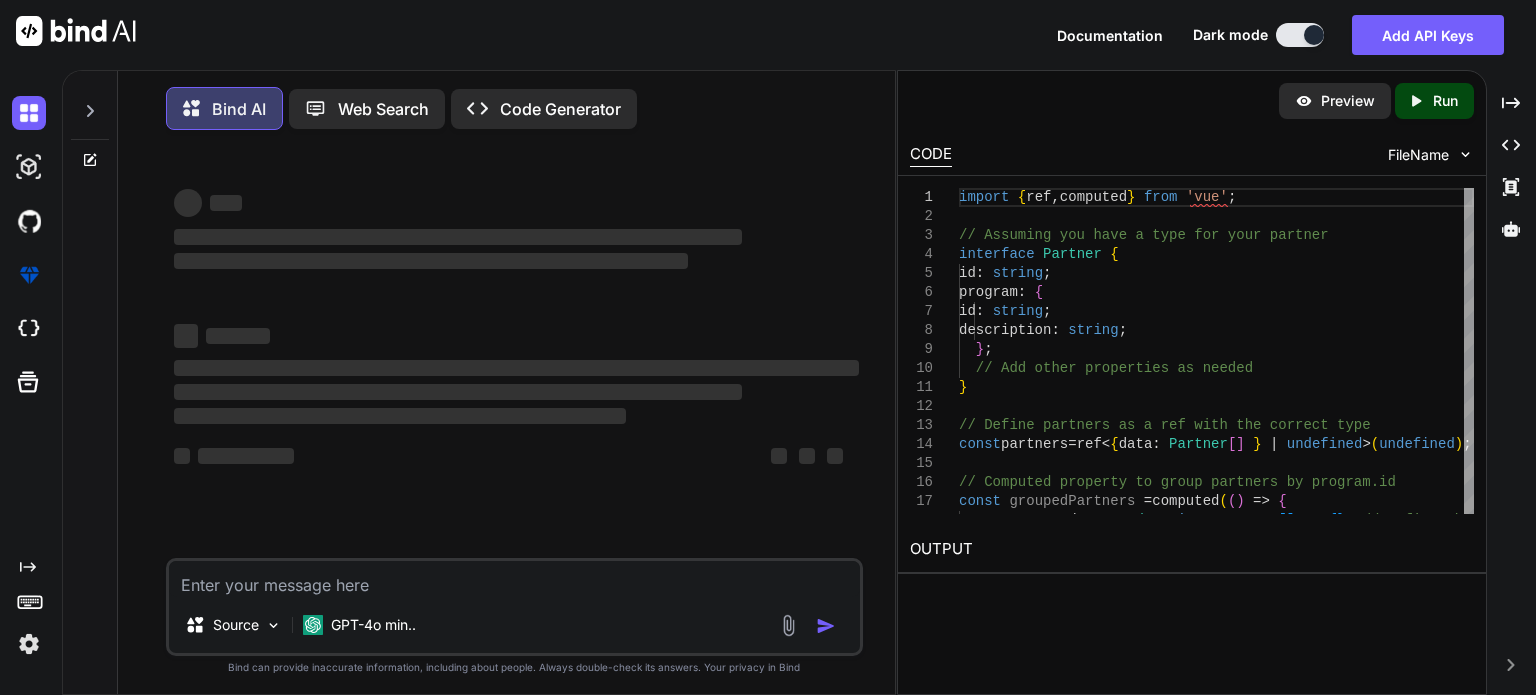 scroll, scrollTop: 8, scrollLeft: 0, axis: vertical 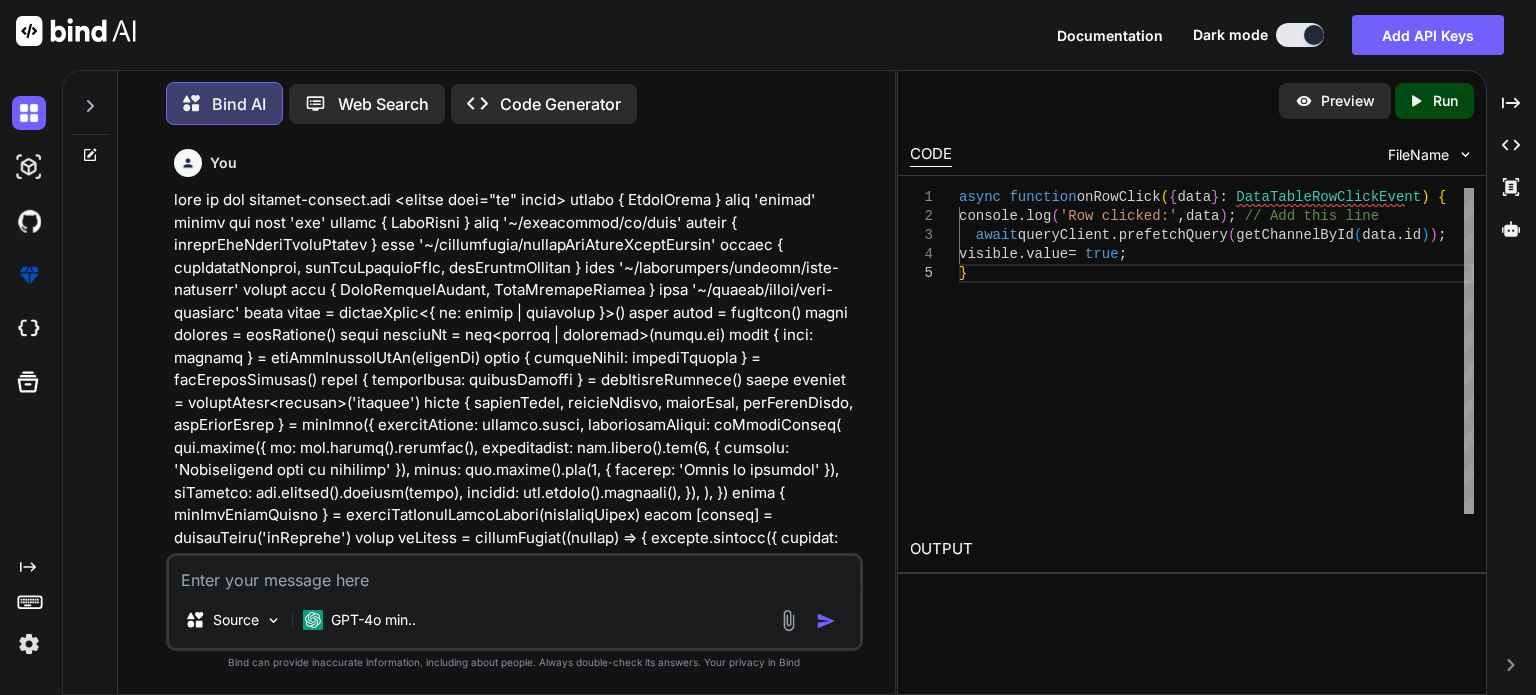 click at bounding box center (516, 1449) 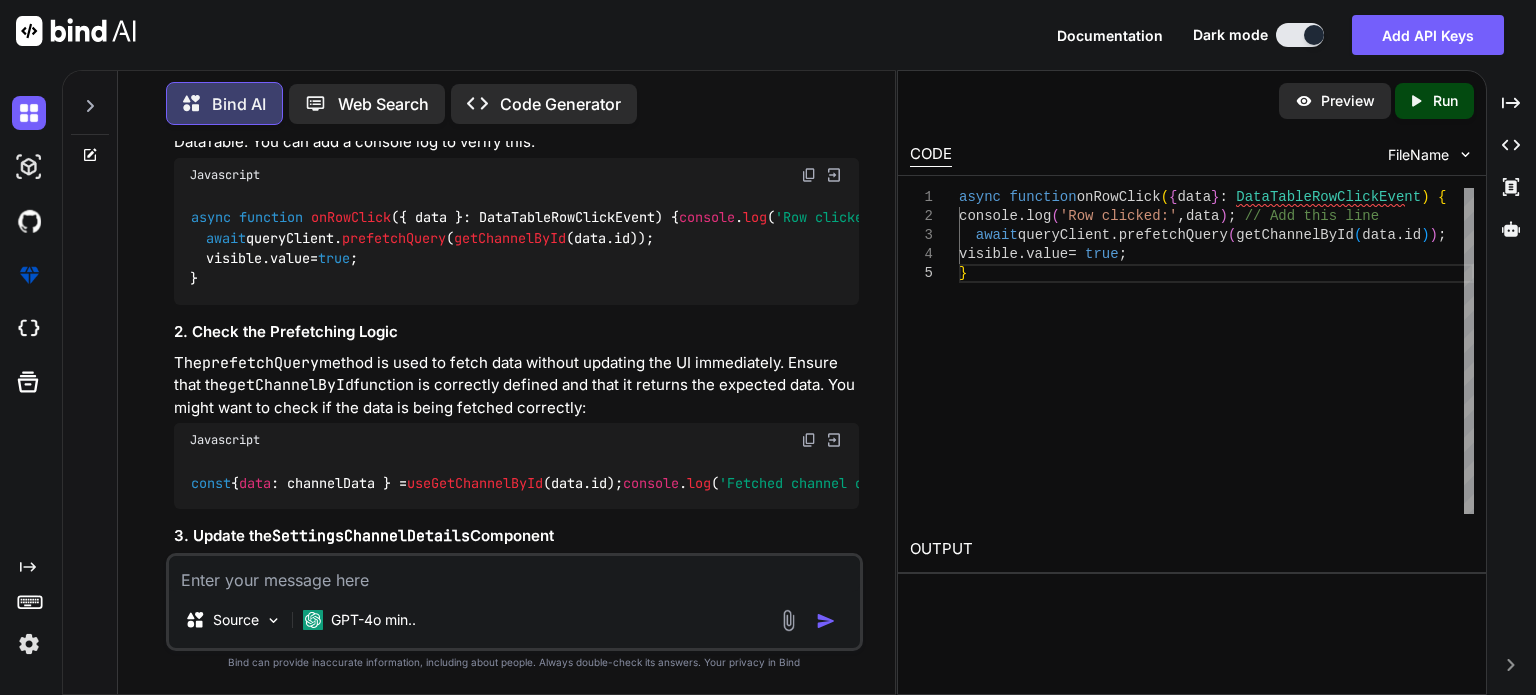 scroll, scrollTop: 2680, scrollLeft: 0, axis: vertical 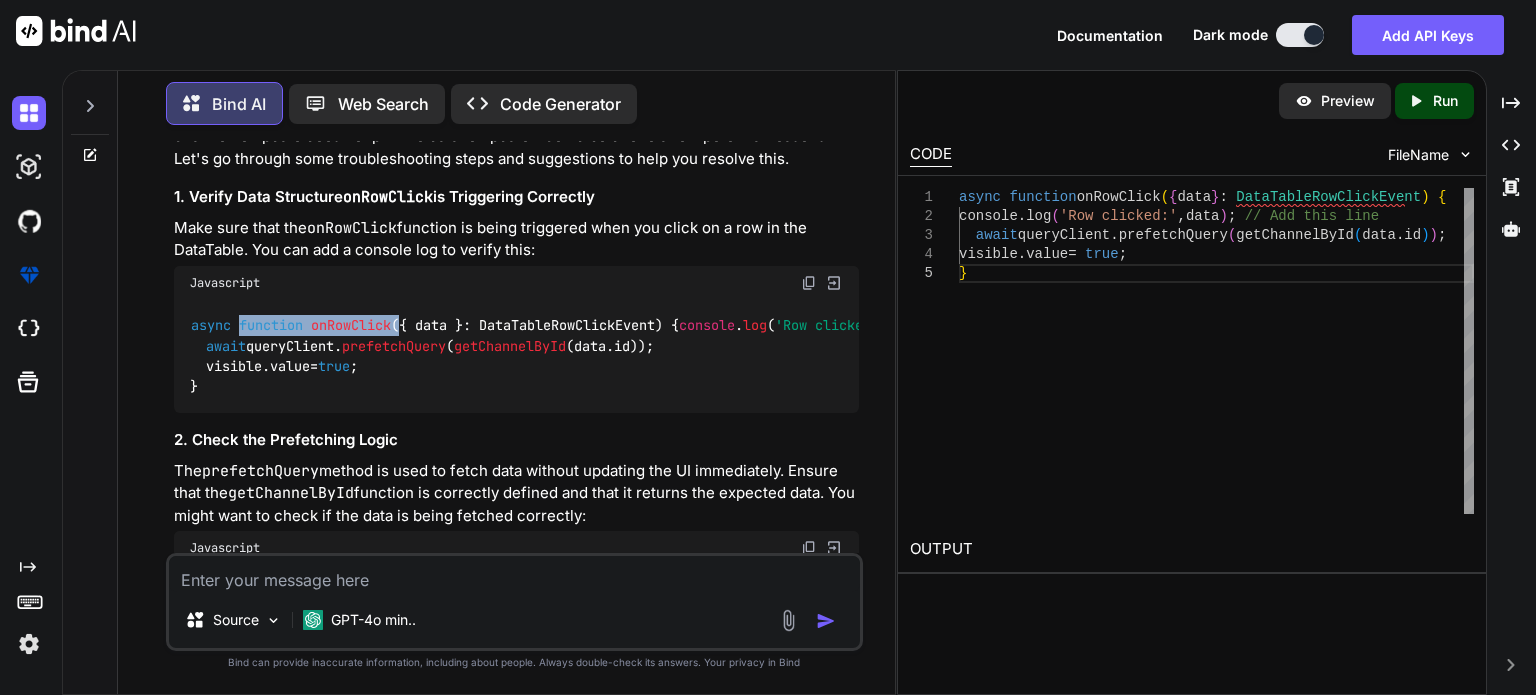 drag, startPoint x: 239, startPoint y: 327, endPoint x: 399, endPoint y: 329, distance: 160.0125 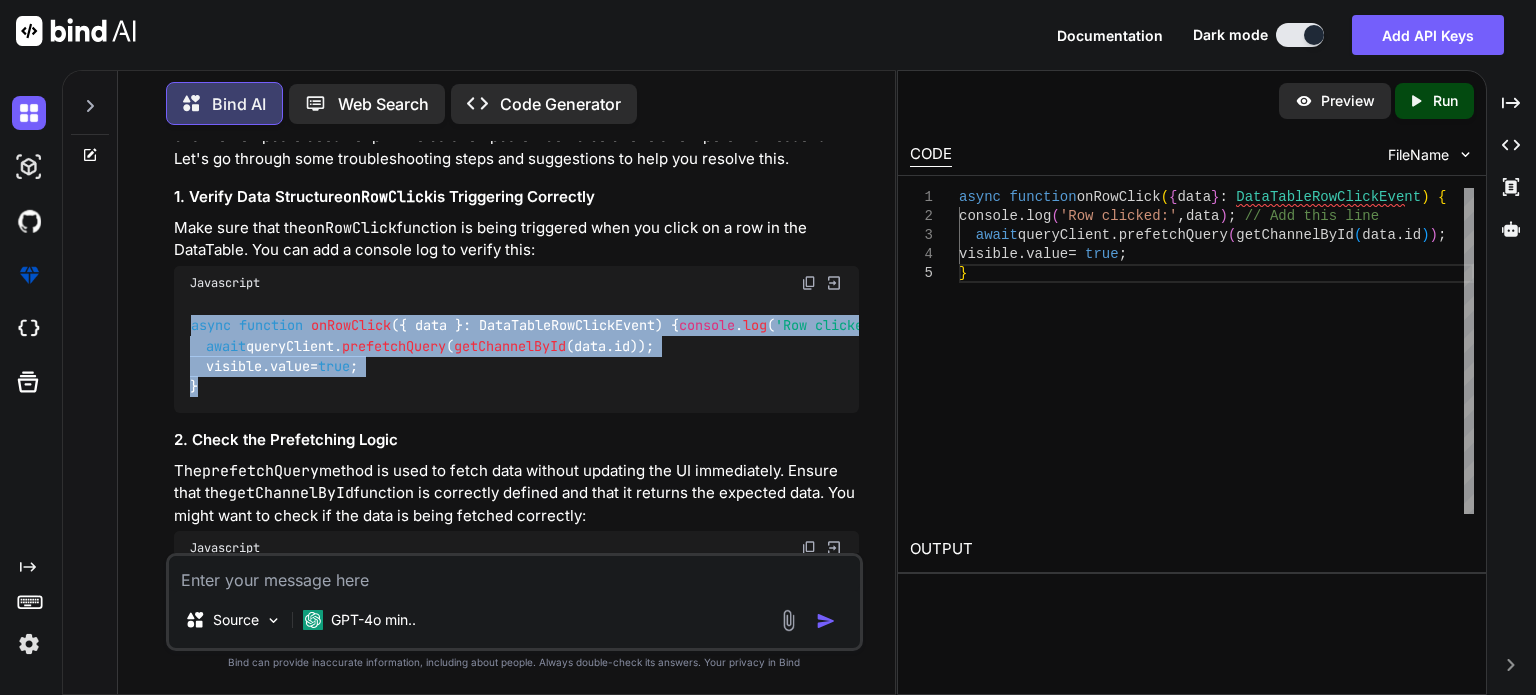 drag, startPoint x: 207, startPoint y: 404, endPoint x: 183, endPoint y: 327, distance: 80.65358 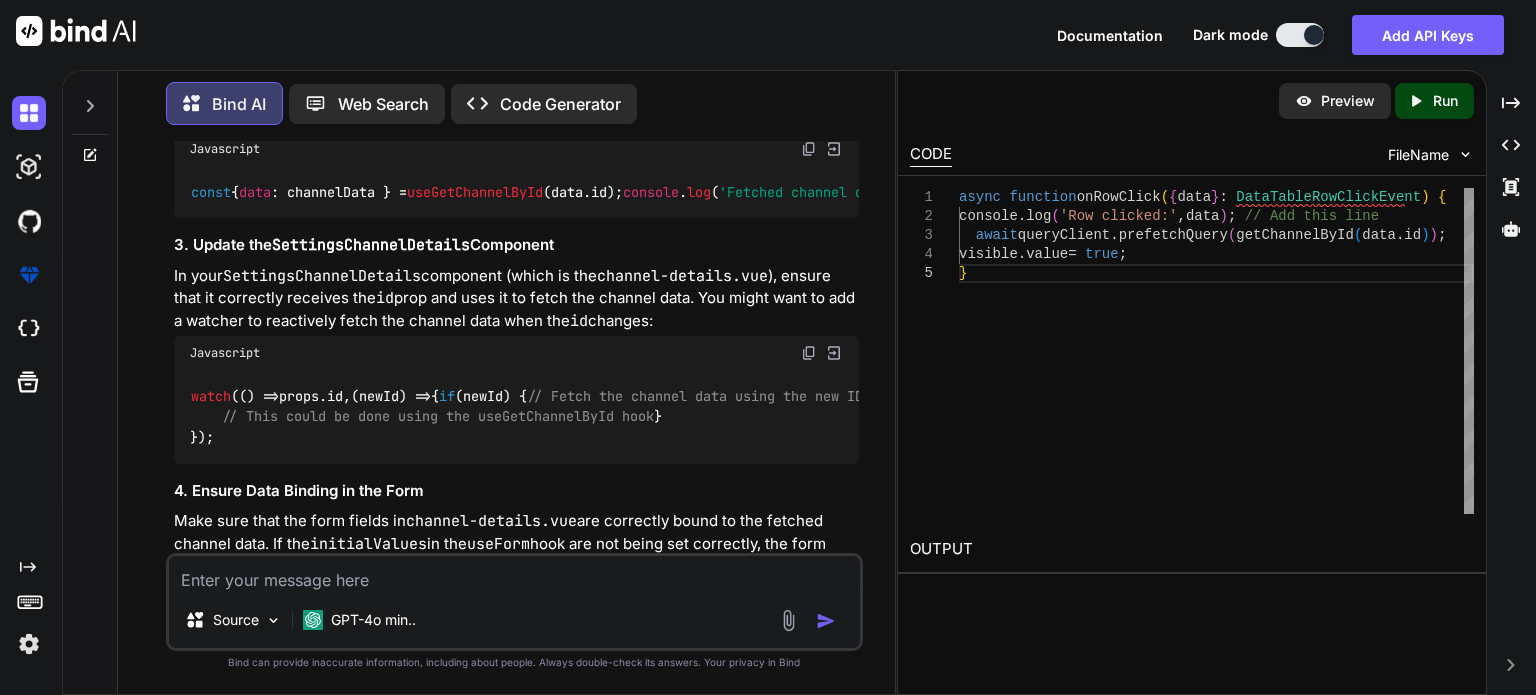 scroll, scrollTop: 3080, scrollLeft: 0, axis: vertical 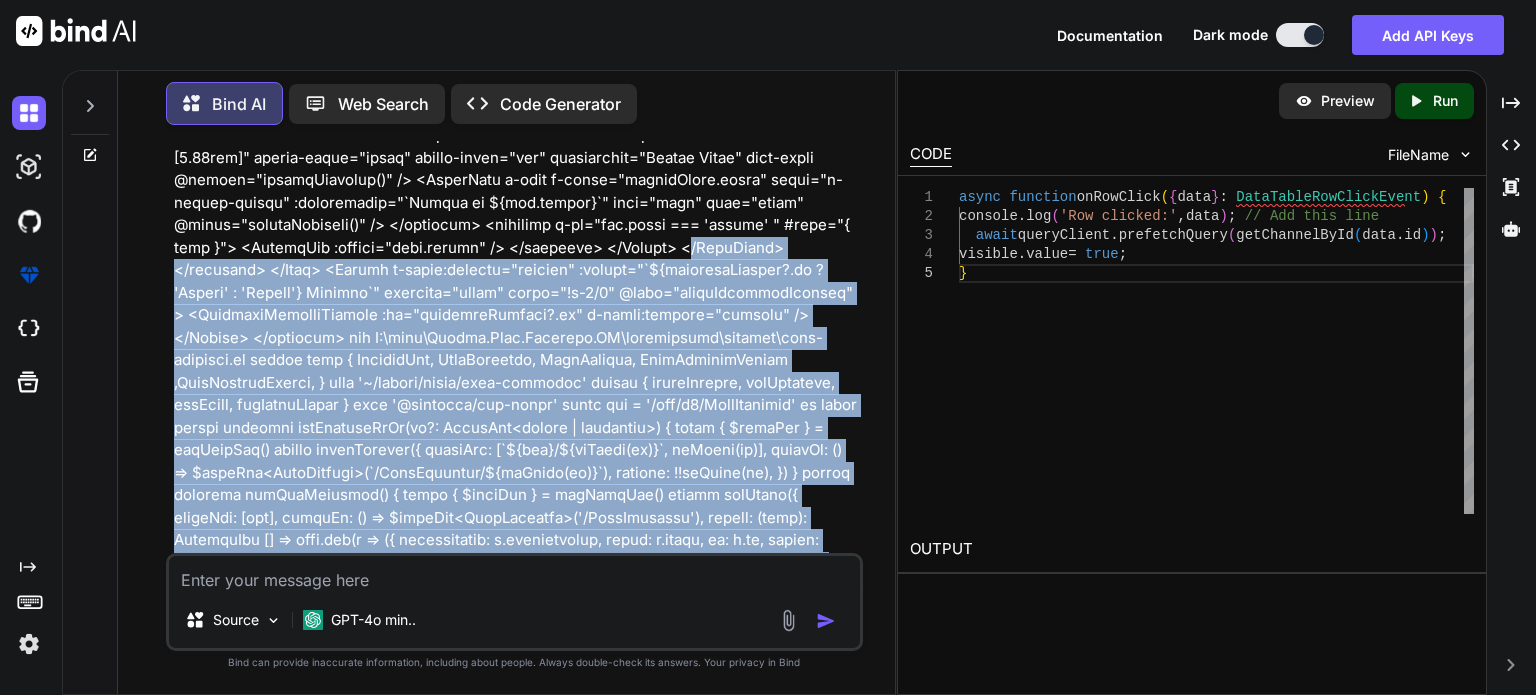 drag, startPoint x: 672, startPoint y: 211, endPoint x: 260, endPoint y: 238, distance: 412.88376 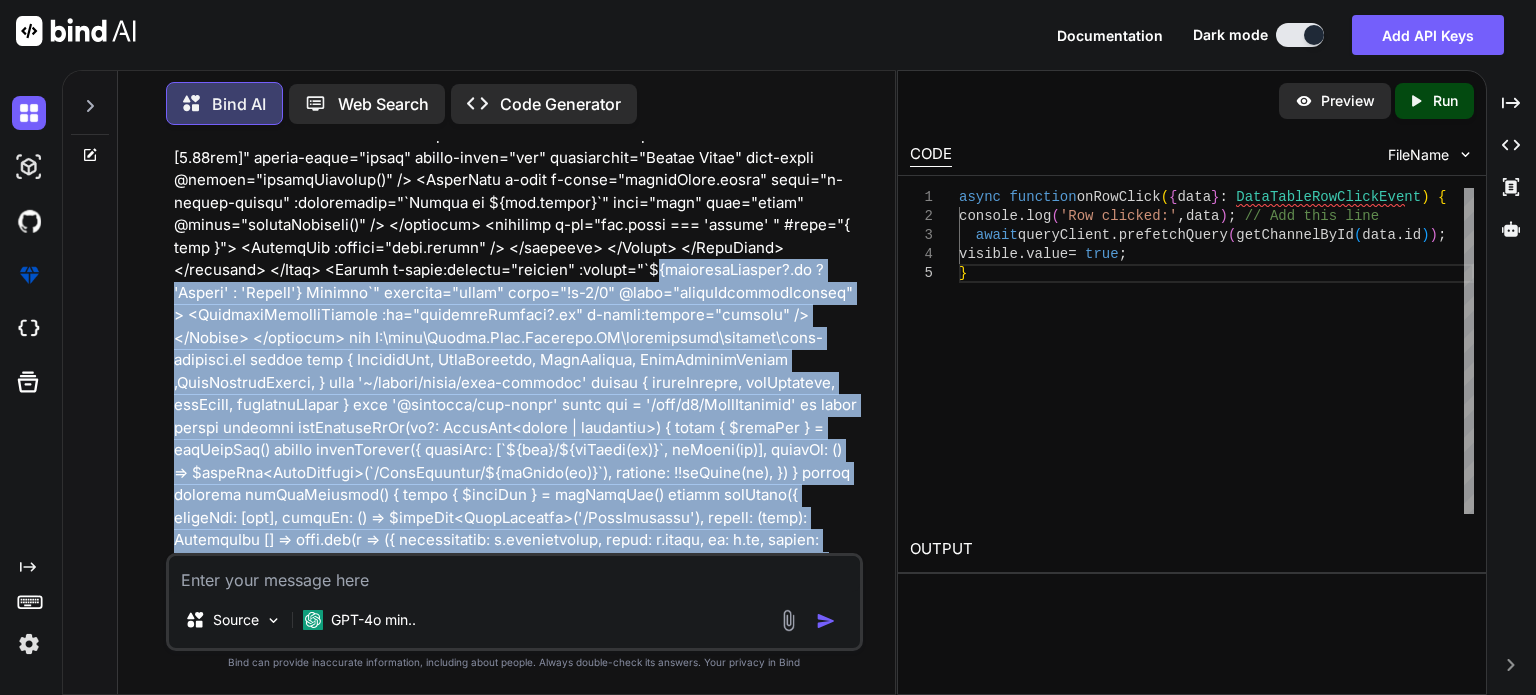 click at bounding box center [516, -461] 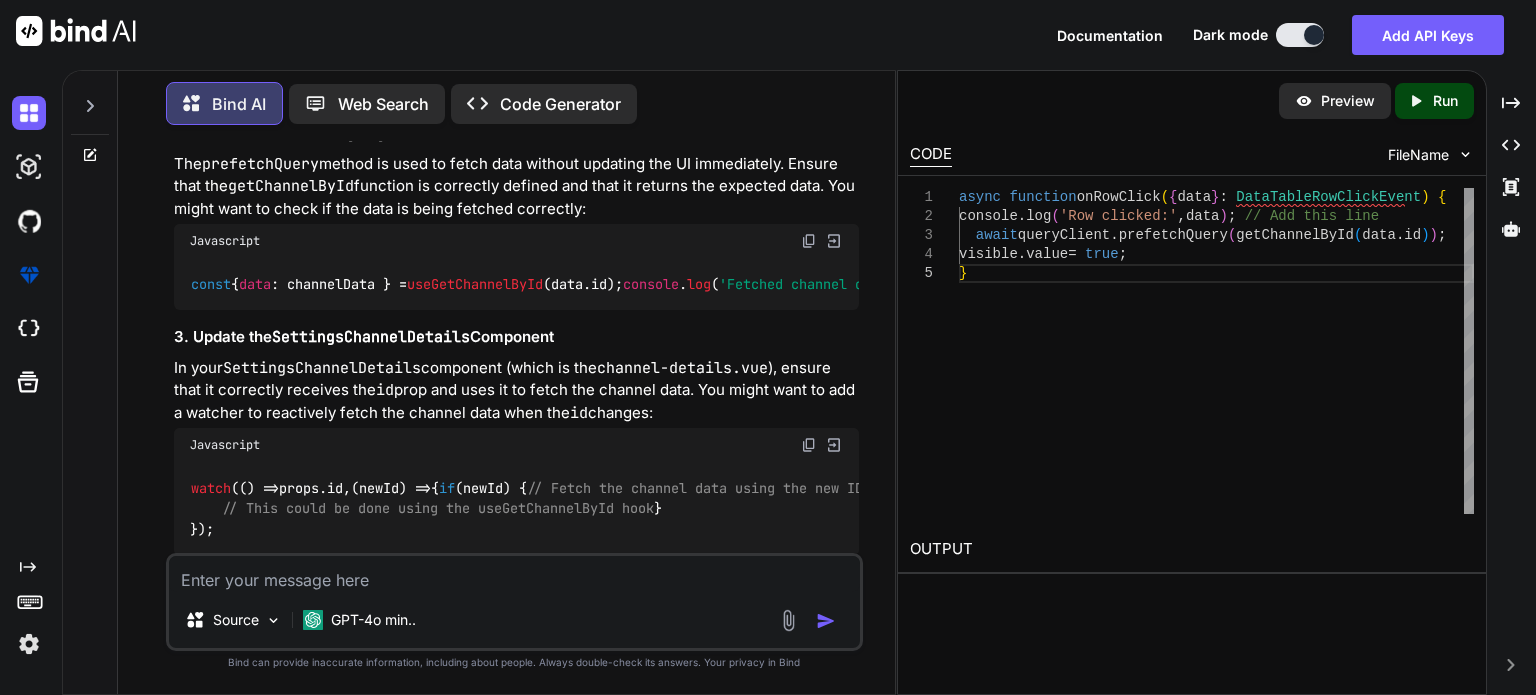 scroll, scrollTop: 2990, scrollLeft: 0, axis: vertical 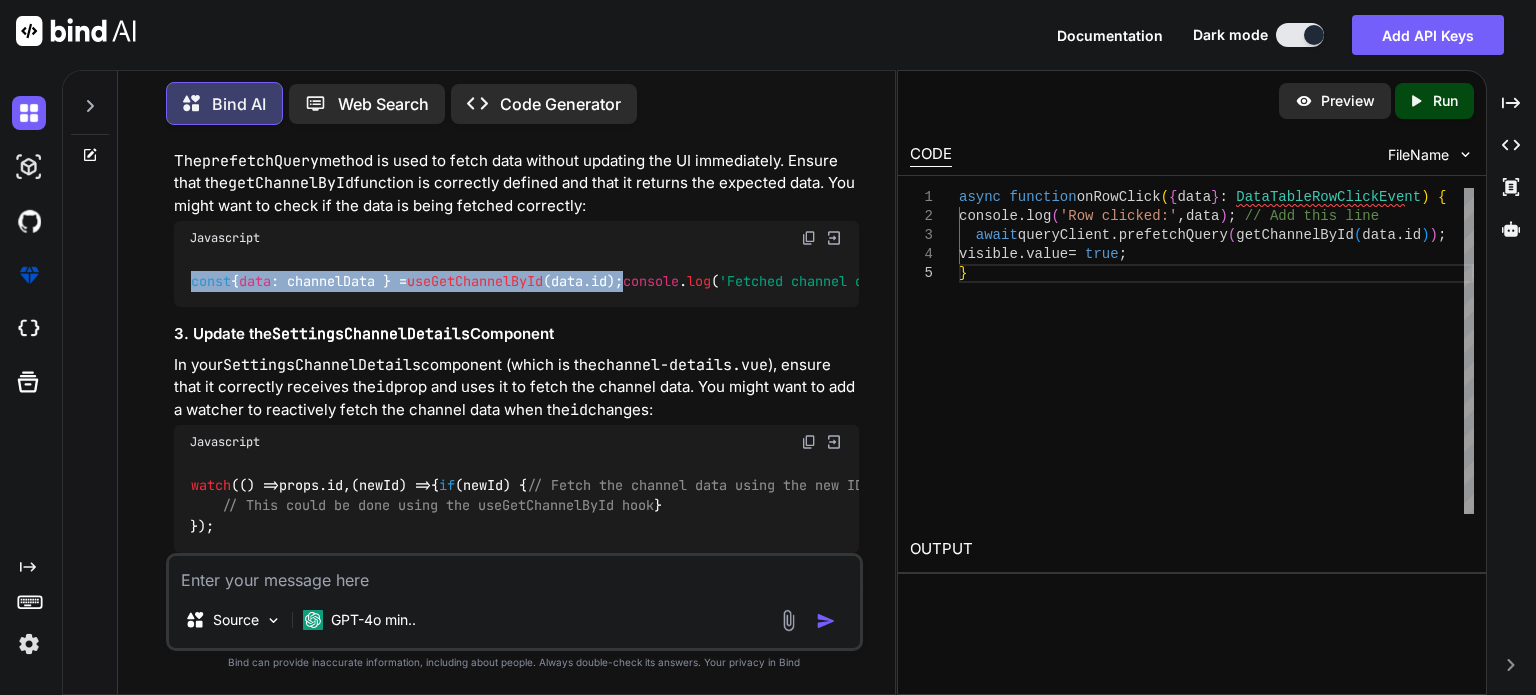 drag, startPoint x: 659, startPoint y: 299, endPoint x: 181, endPoint y: 306, distance: 478.05124 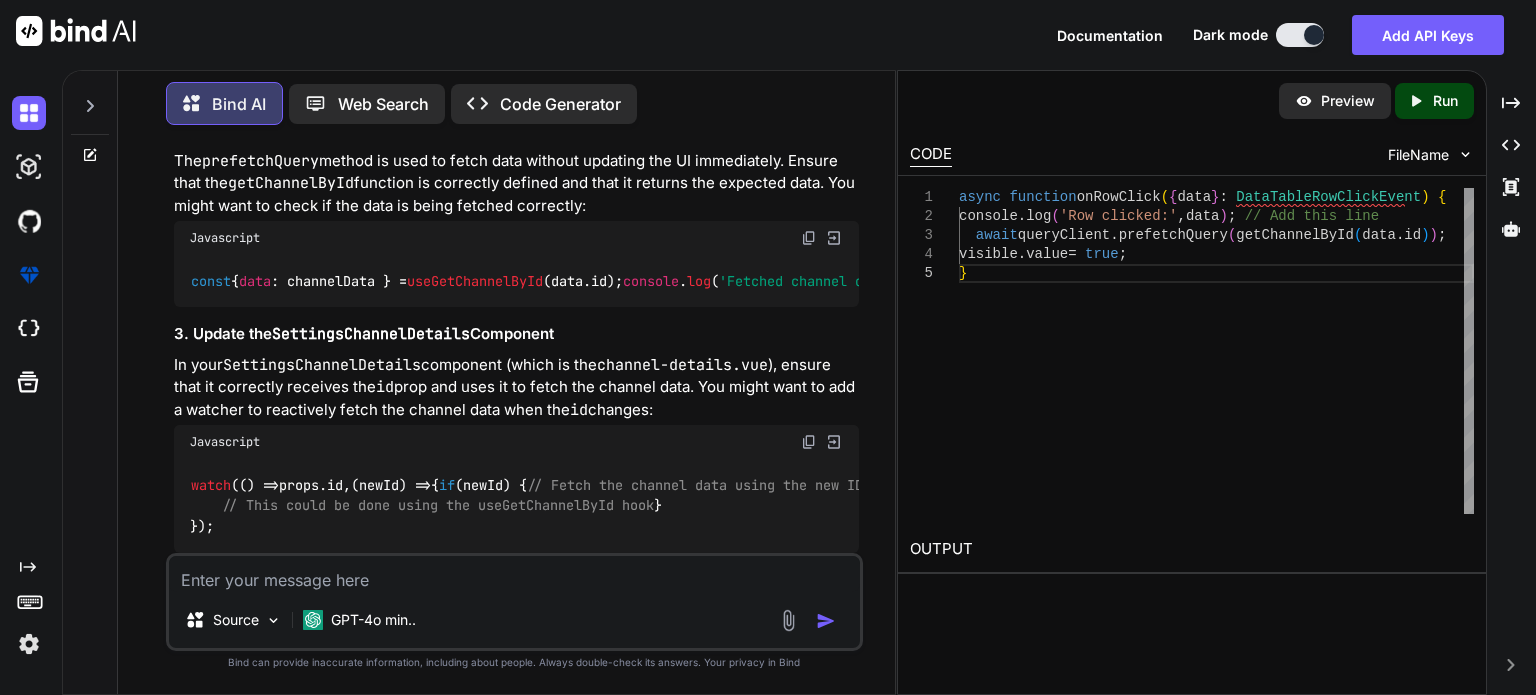 click on "channel-details.vue" at bounding box center [682, 365] 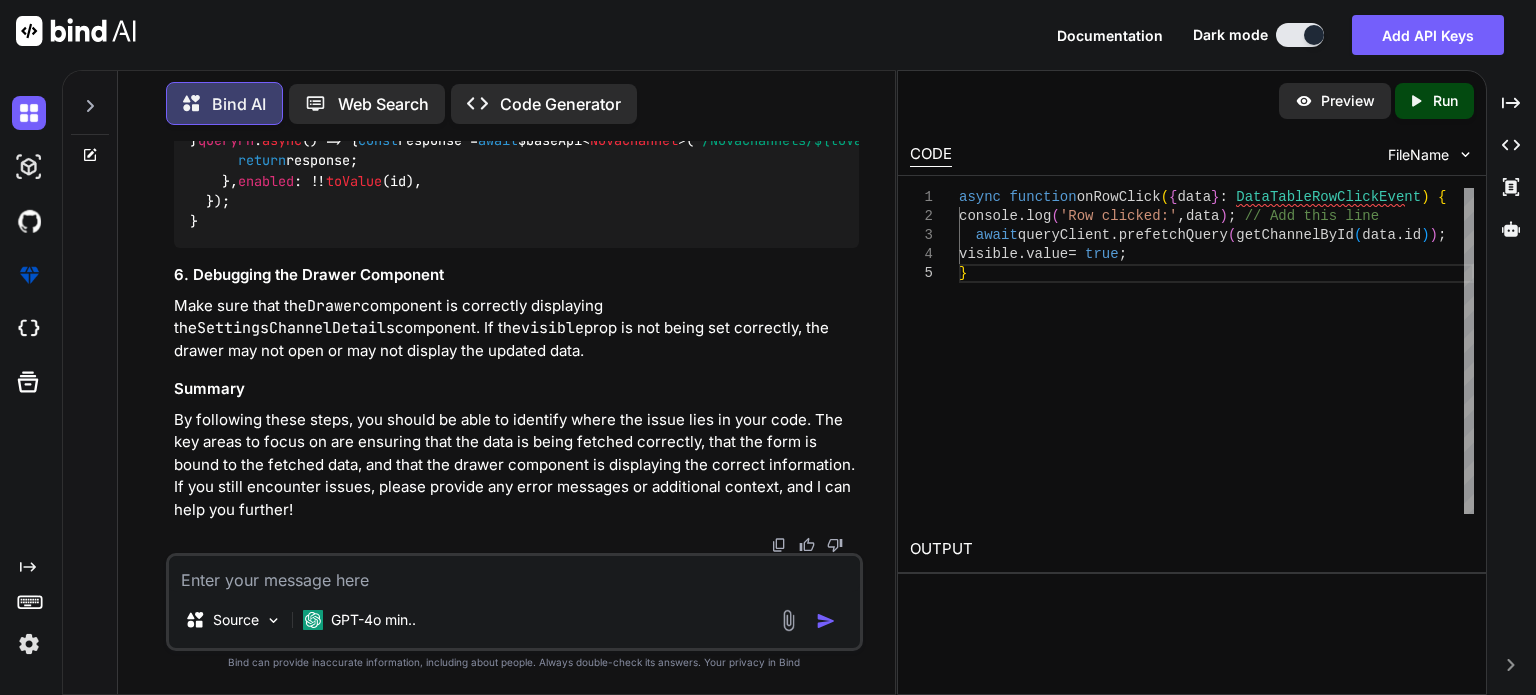 scroll, scrollTop: 3950, scrollLeft: 0, axis: vertical 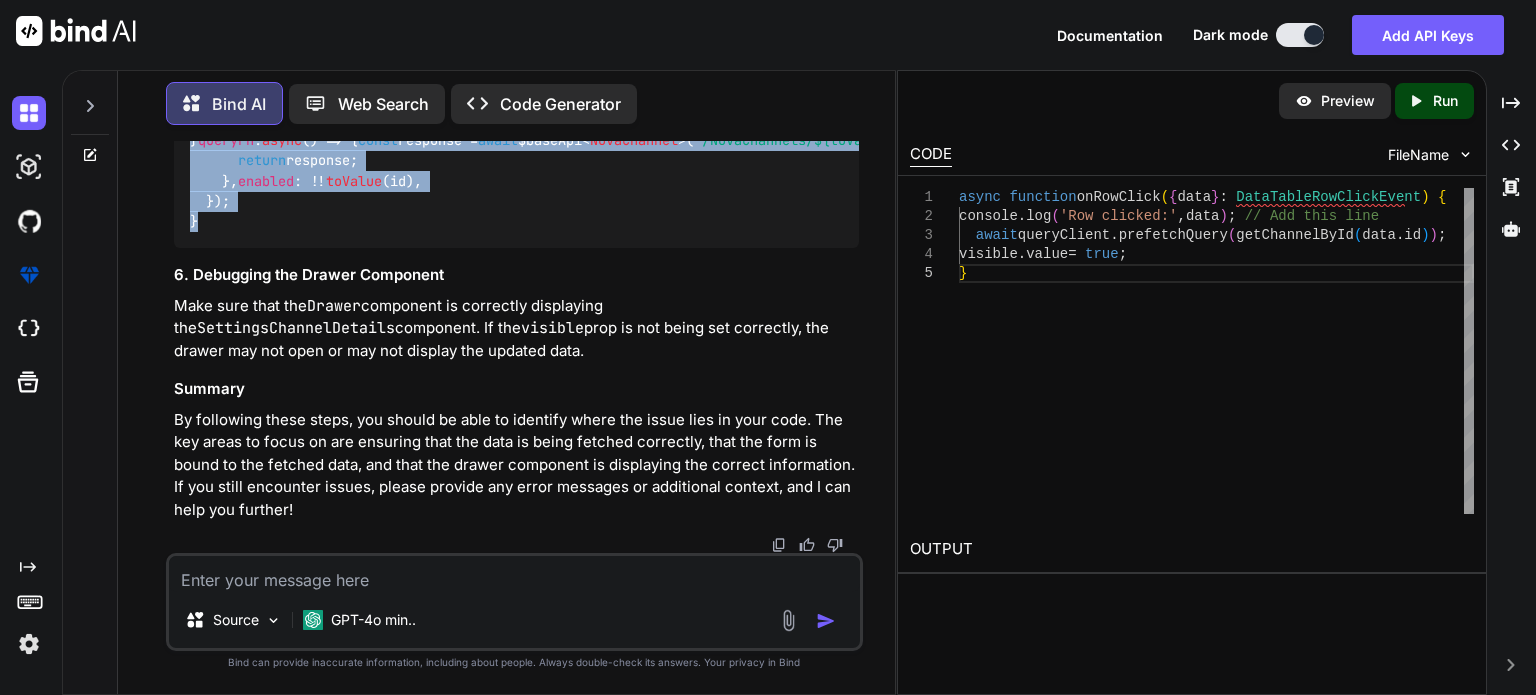 drag, startPoint x: 201, startPoint y: 383, endPoint x: 192, endPoint y: 159, distance: 224.18073 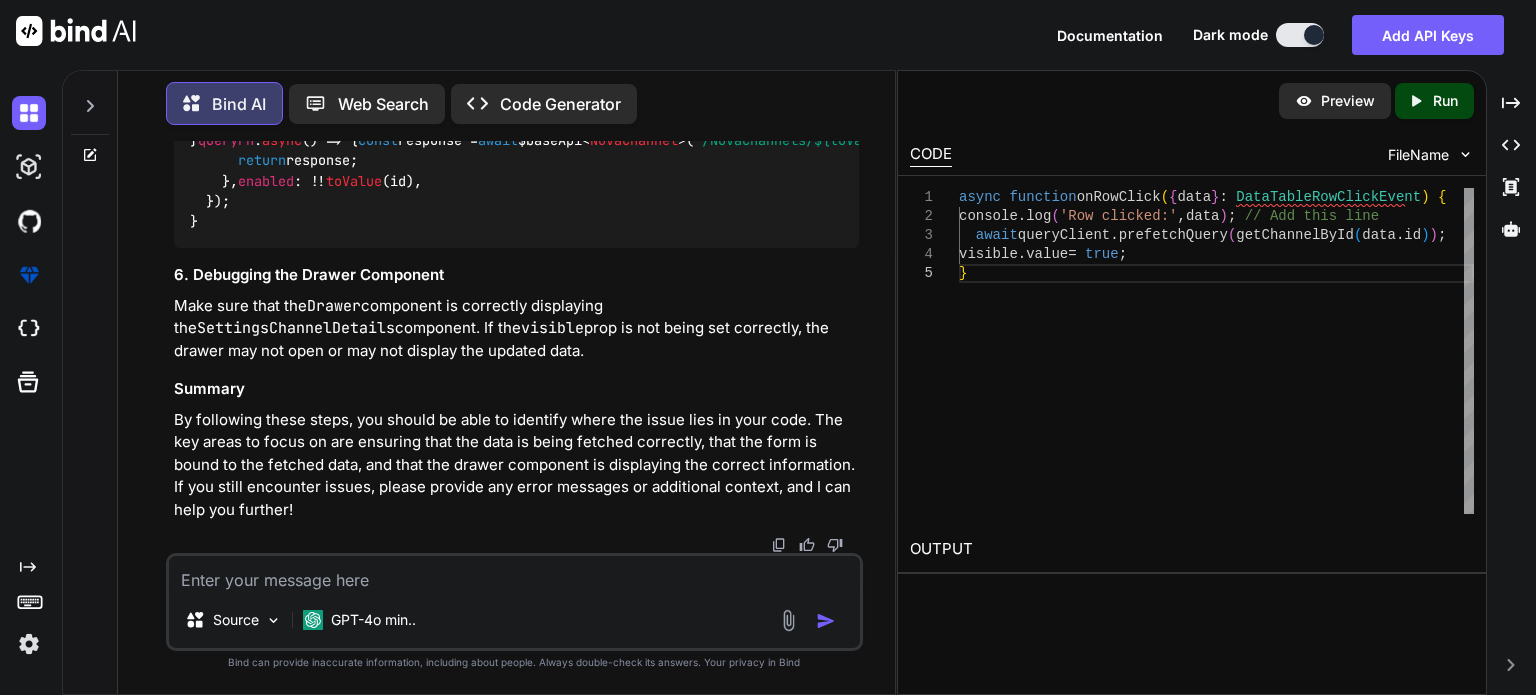 click at bounding box center [514, 574] 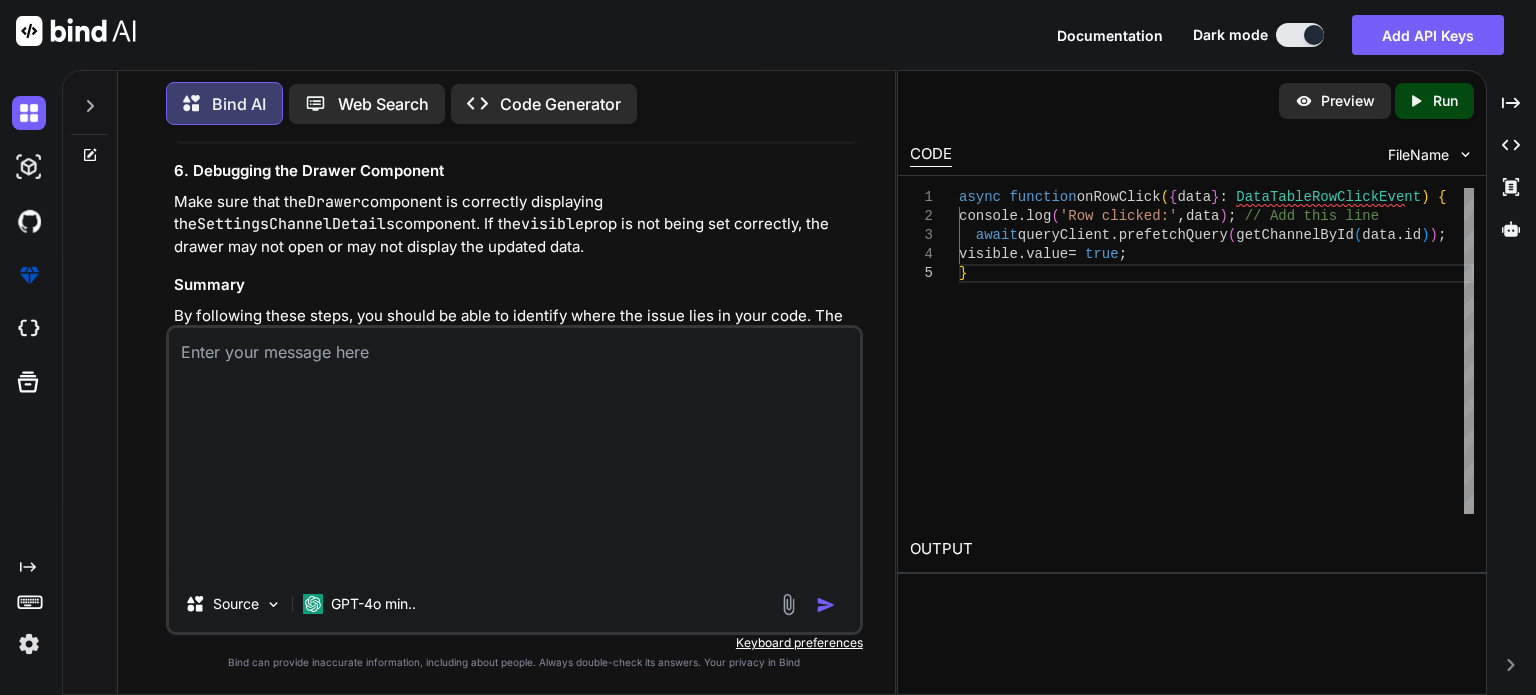 scroll, scrollTop: 0, scrollLeft: 0, axis: both 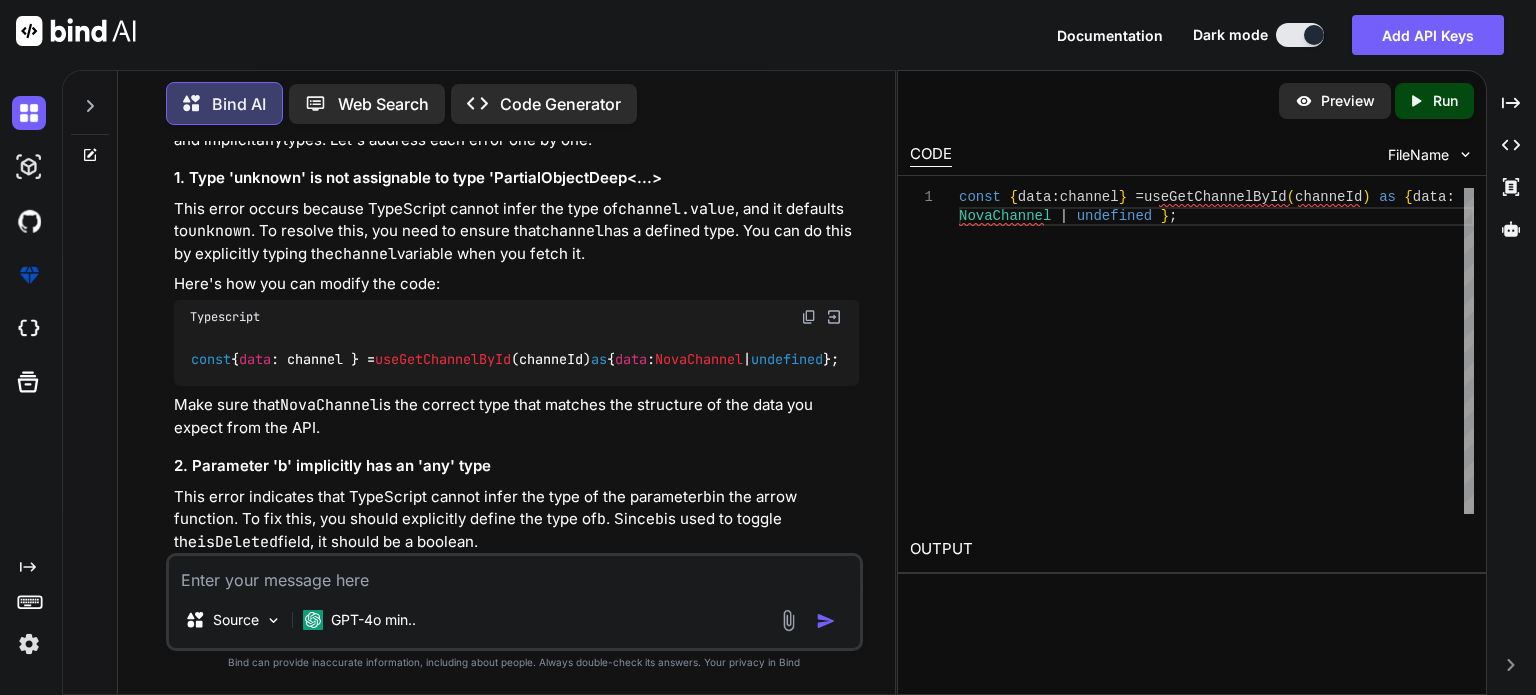 click at bounding box center [514, 574] 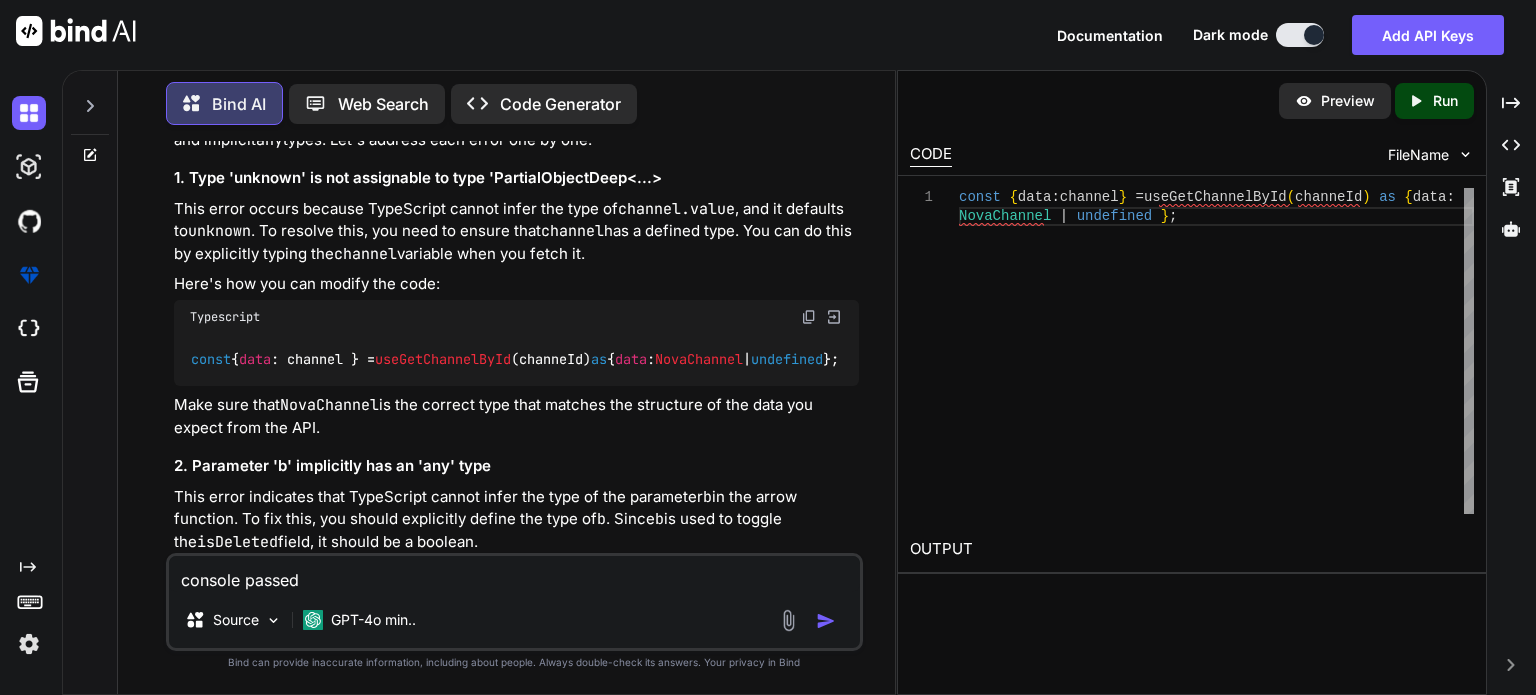 paste on "Row clicked: Proxy(Object) {abbreviation: 'AA', title: 'Affiliate Agent', id: 1, active: false}[[Handler]]: ReadonlyReactiveHandler[[Target]]: Proxy(Object)[[Handler]]: MutableReactiveHandler[[Target]]: Objectabbreviation: "AA"active: falseid: 1title: "Affiliate Agent"[[Prototype]]: Object[[IsRevoked]]: false[[IsRevoked]]: false" 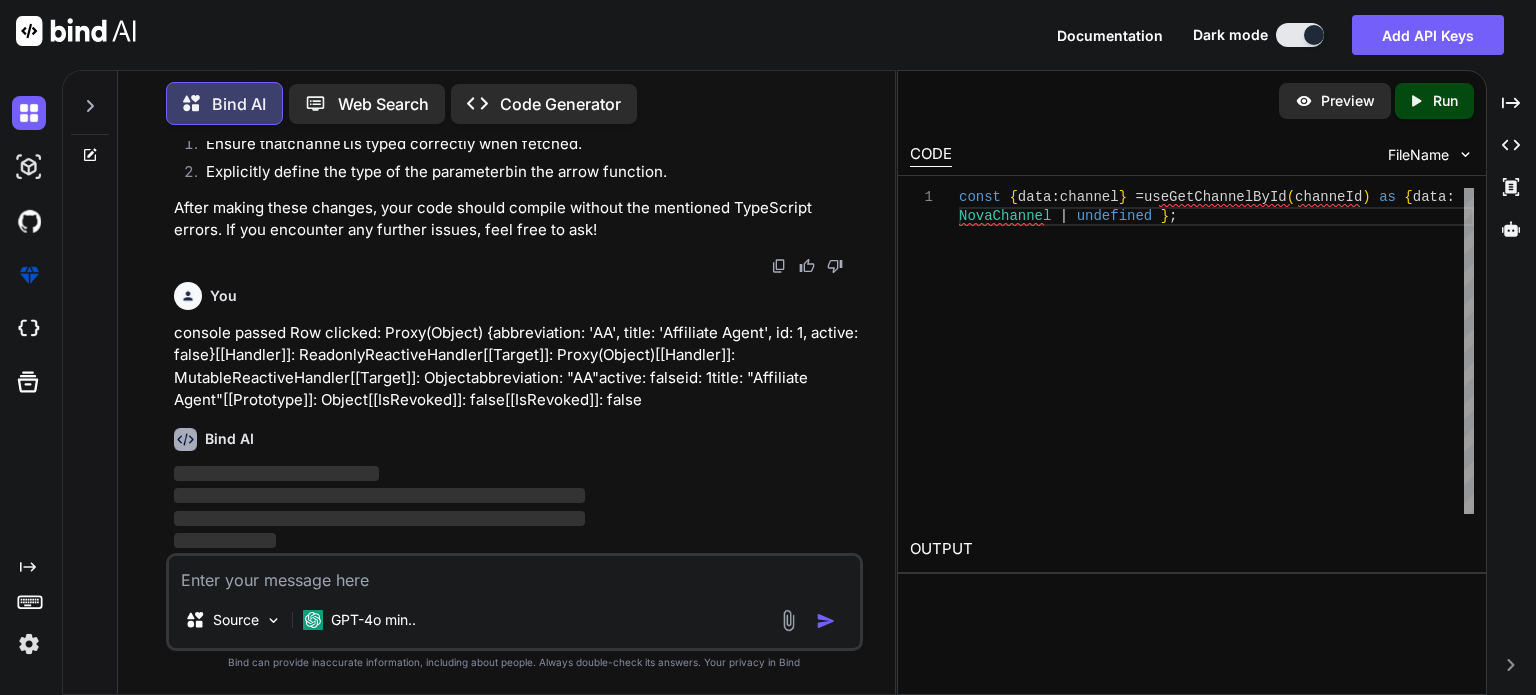 scroll, scrollTop: 5700, scrollLeft: 0, axis: vertical 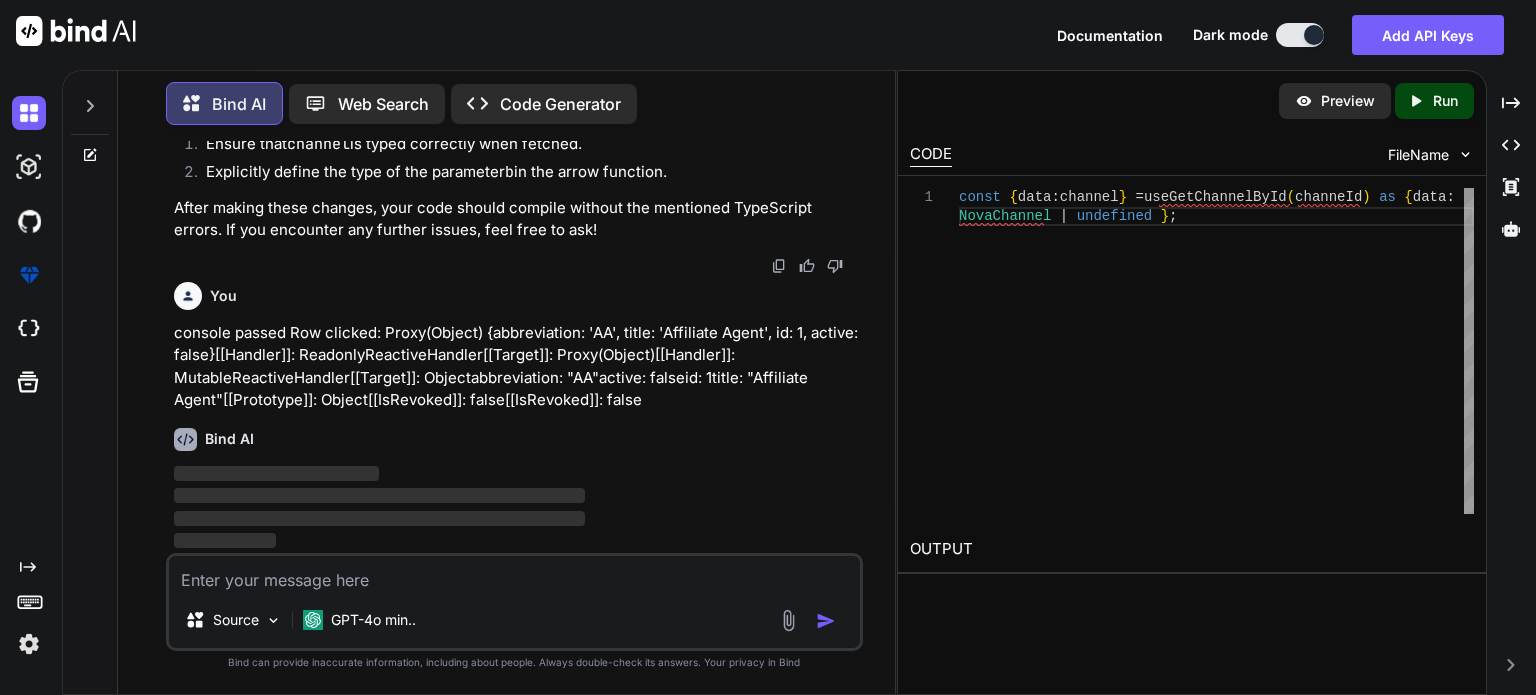 click on "After making these changes, your code should compile without the mentioned TypeScript errors. If you encounter any further issues, feel free to ask!" at bounding box center (516, 219) 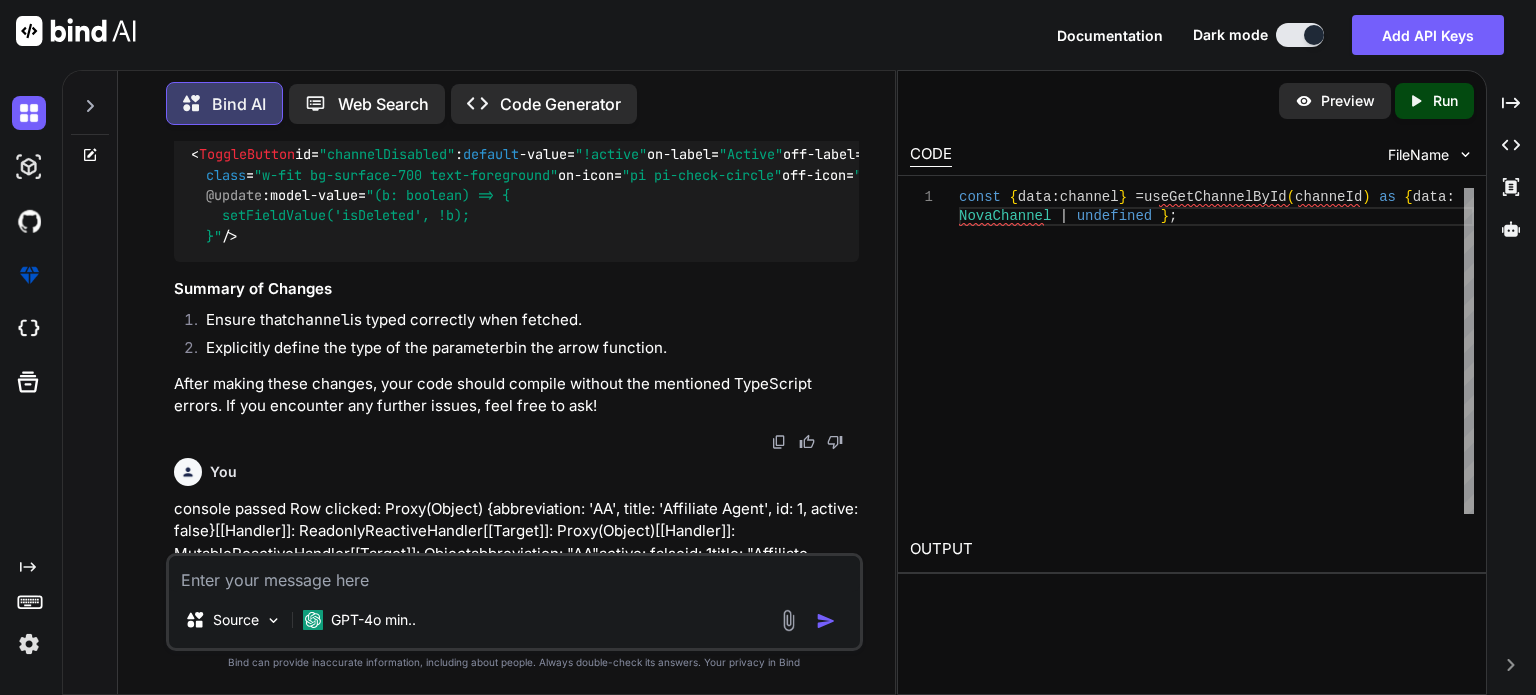 scroll, scrollTop: 4980, scrollLeft: 0, axis: vertical 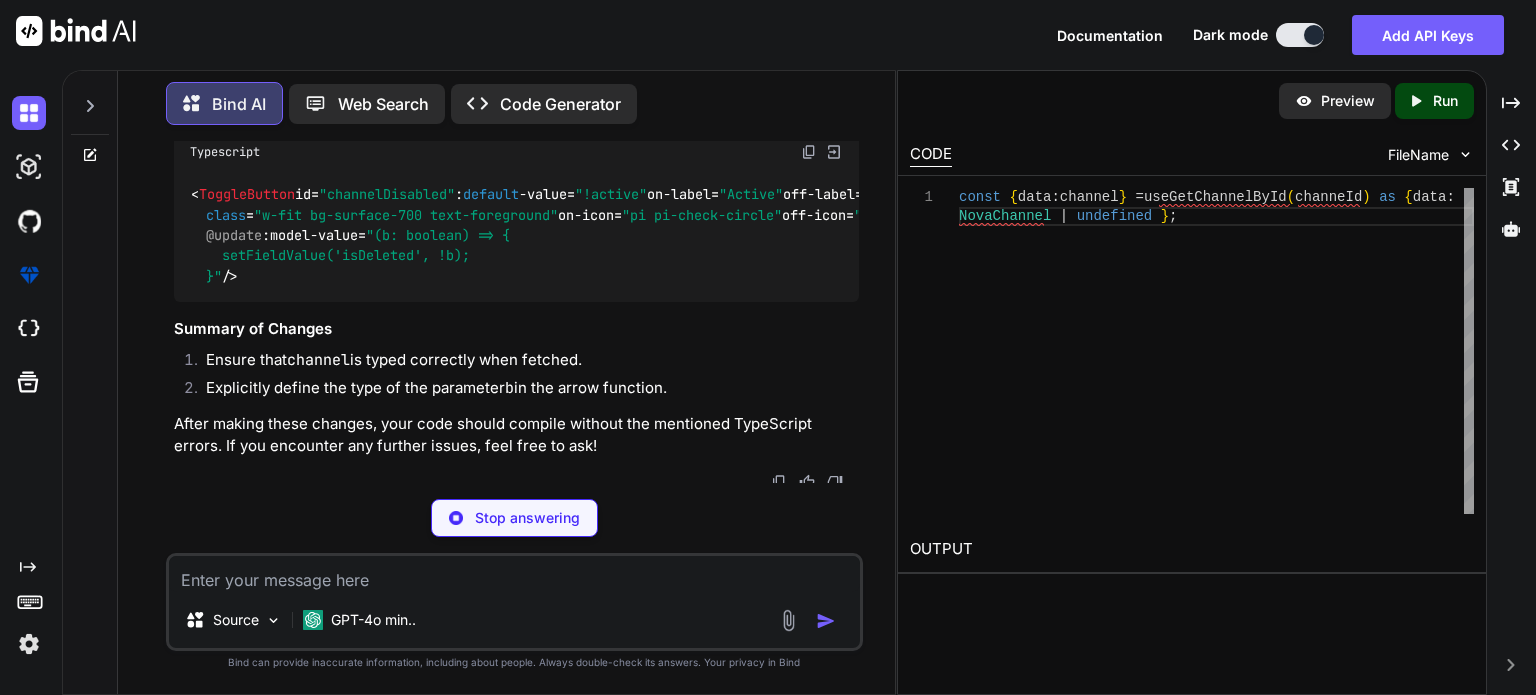drag, startPoint x: 186, startPoint y: 266, endPoint x: 878, endPoint y: 251, distance: 692.16254 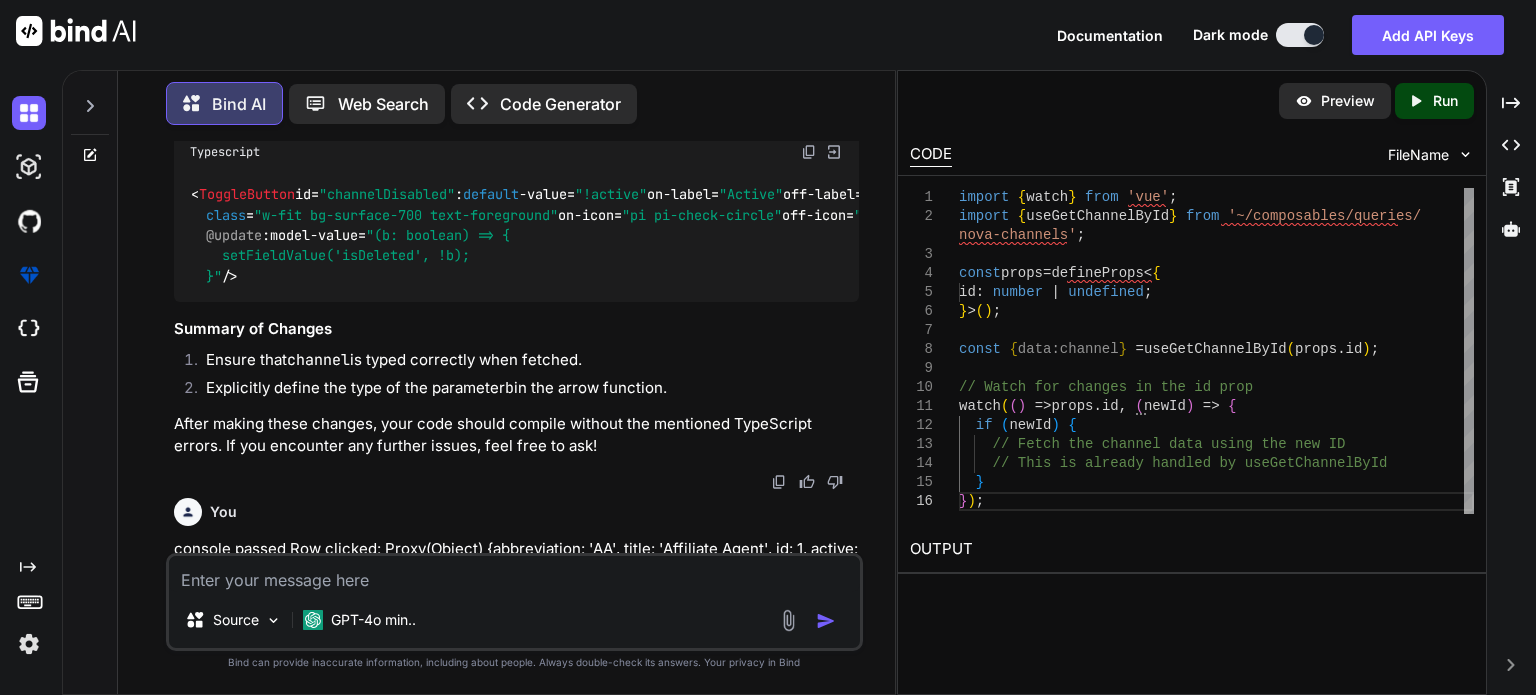 scroll, scrollTop: 0, scrollLeft: 0, axis: both 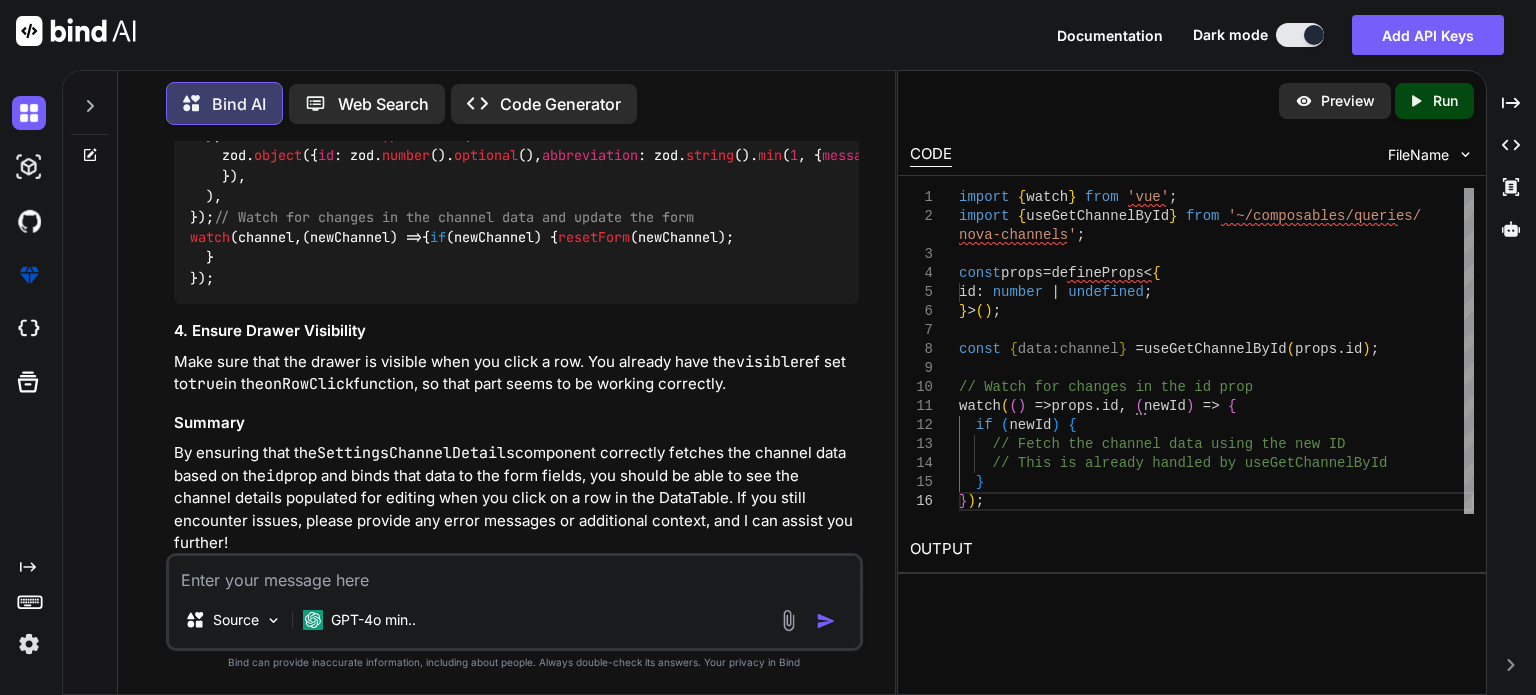 drag, startPoint x: 189, startPoint y: 376, endPoint x: 423, endPoint y: 378, distance: 234.00854 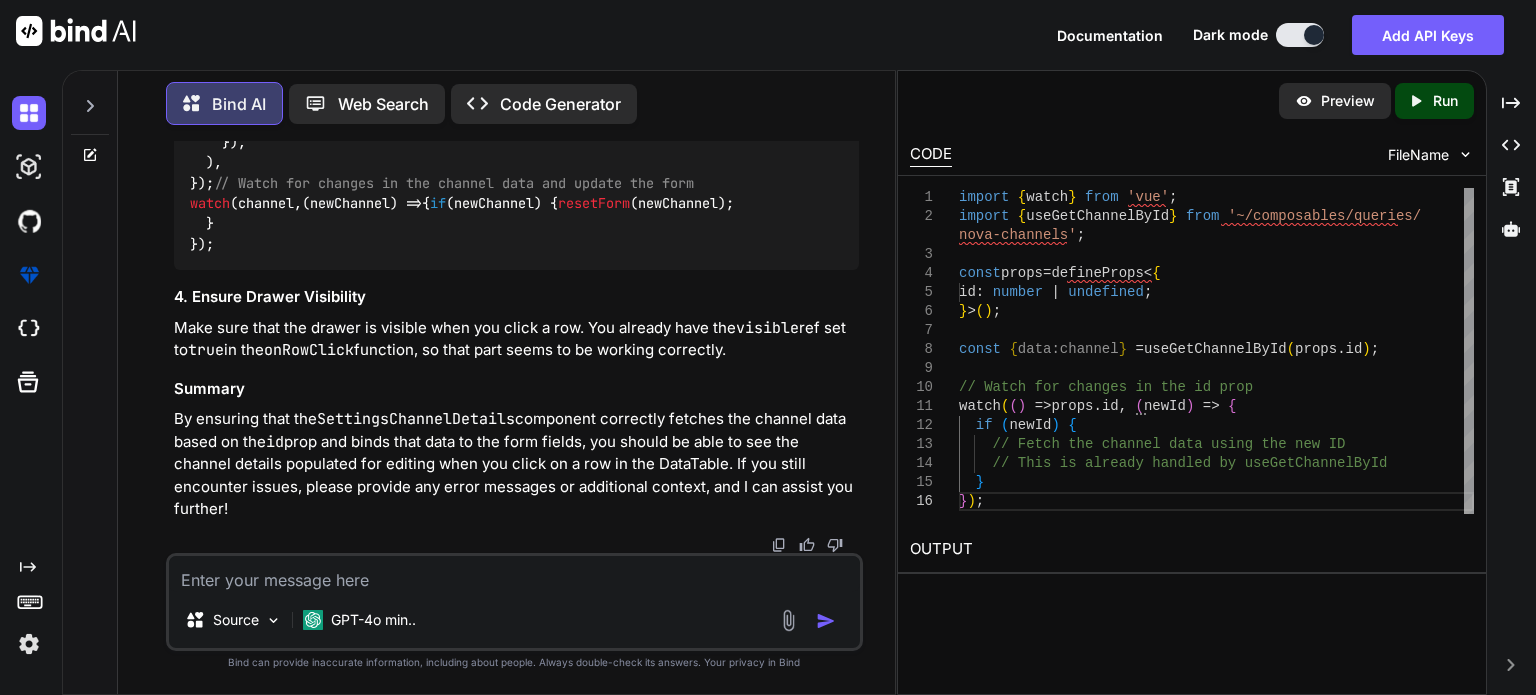 scroll, scrollTop: 6780, scrollLeft: 0, axis: vertical 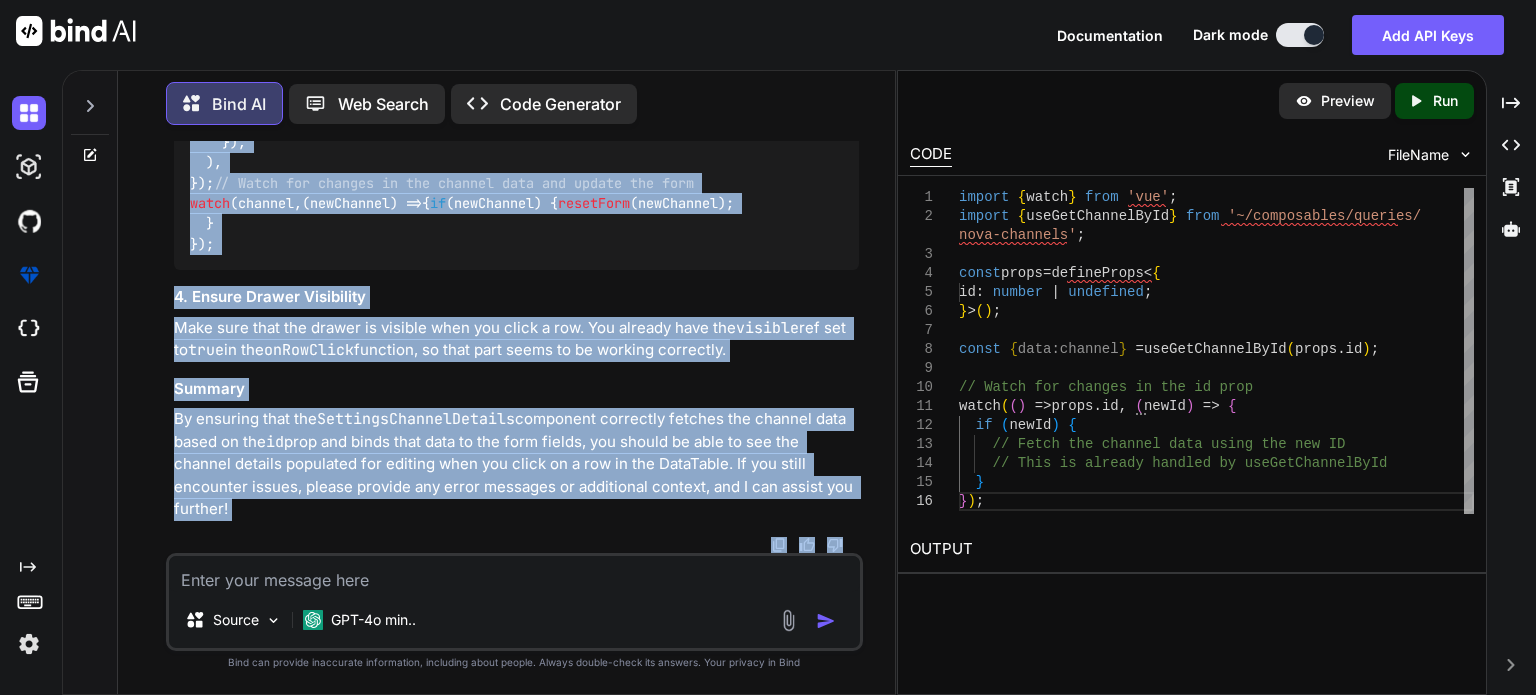 drag, startPoint x: 193, startPoint y: 282, endPoint x: 263, endPoint y: 475, distance: 205.30222 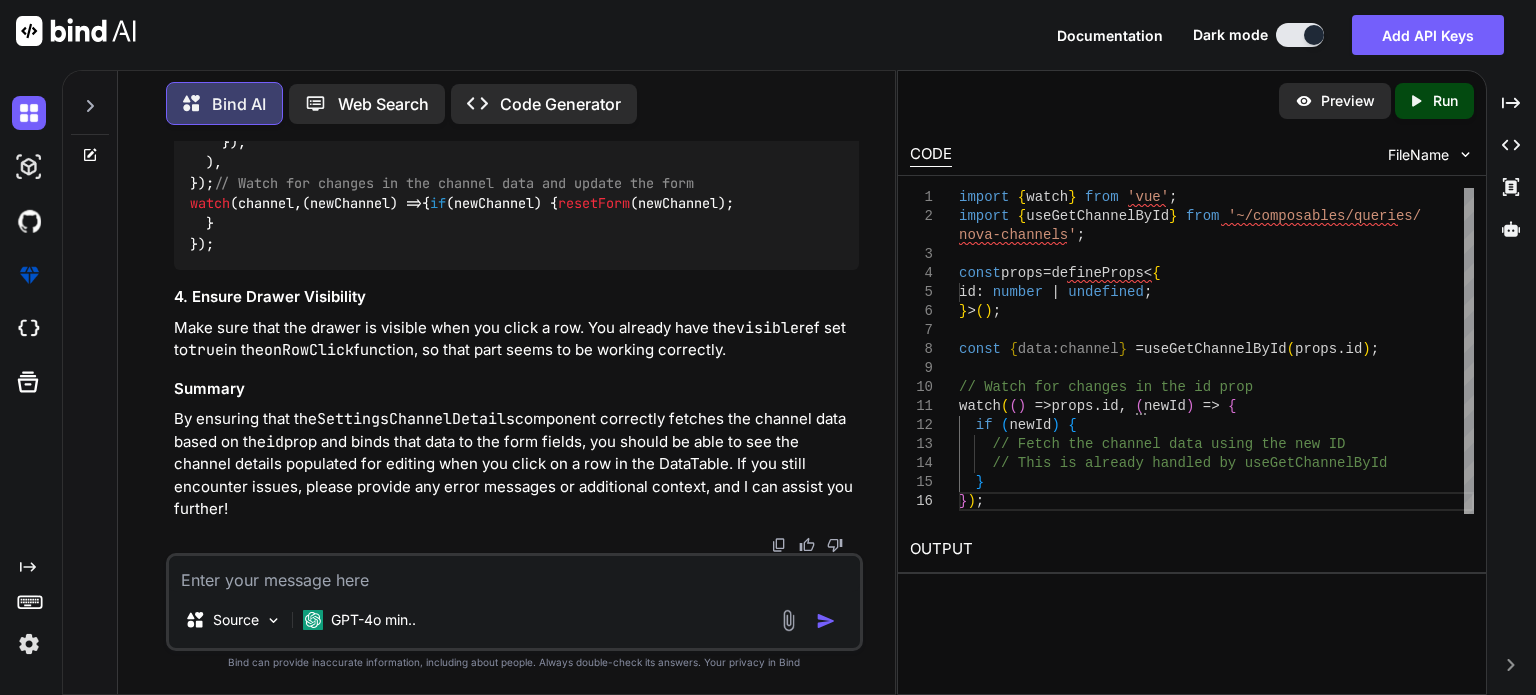 scroll, scrollTop: 6672, scrollLeft: 0, axis: vertical 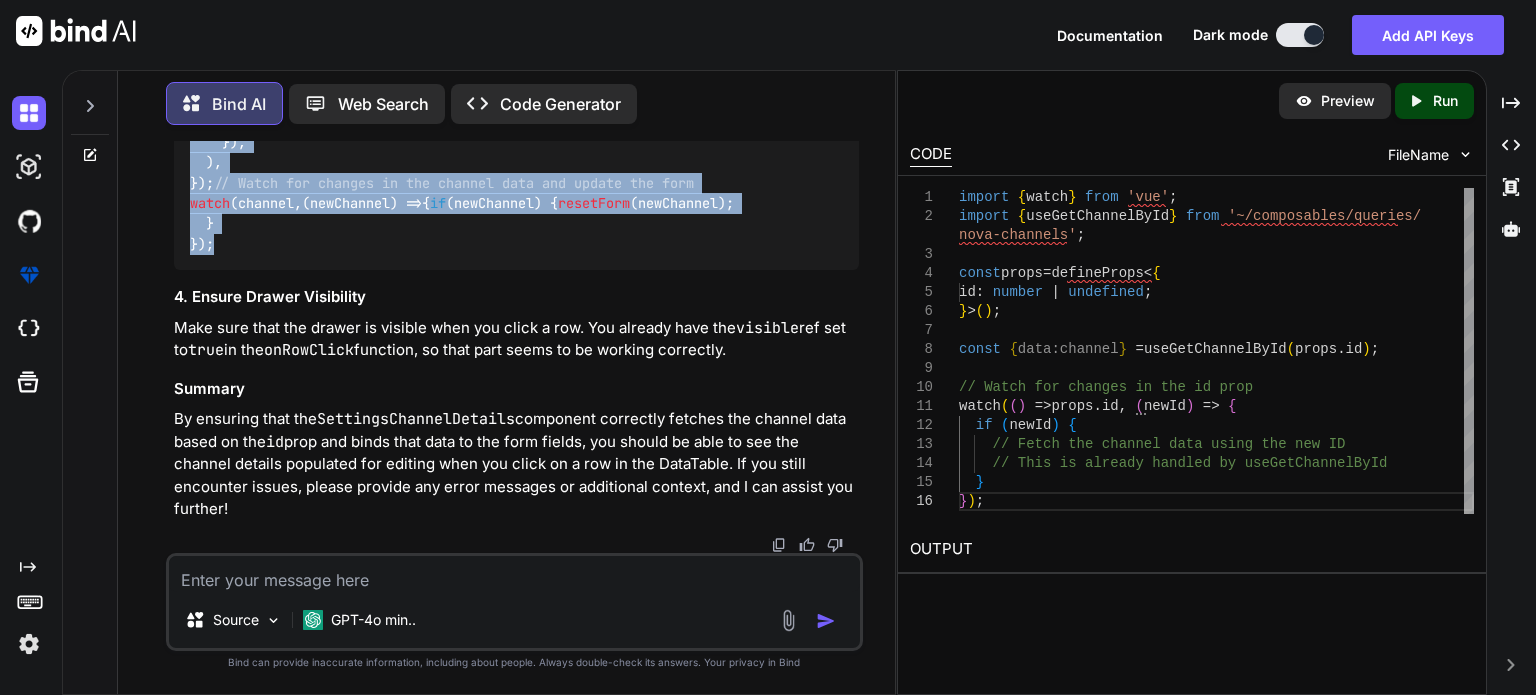 drag, startPoint x: 188, startPoint y: 384, endPoint x: 235, endPoint y: 491, distance: 116.86745 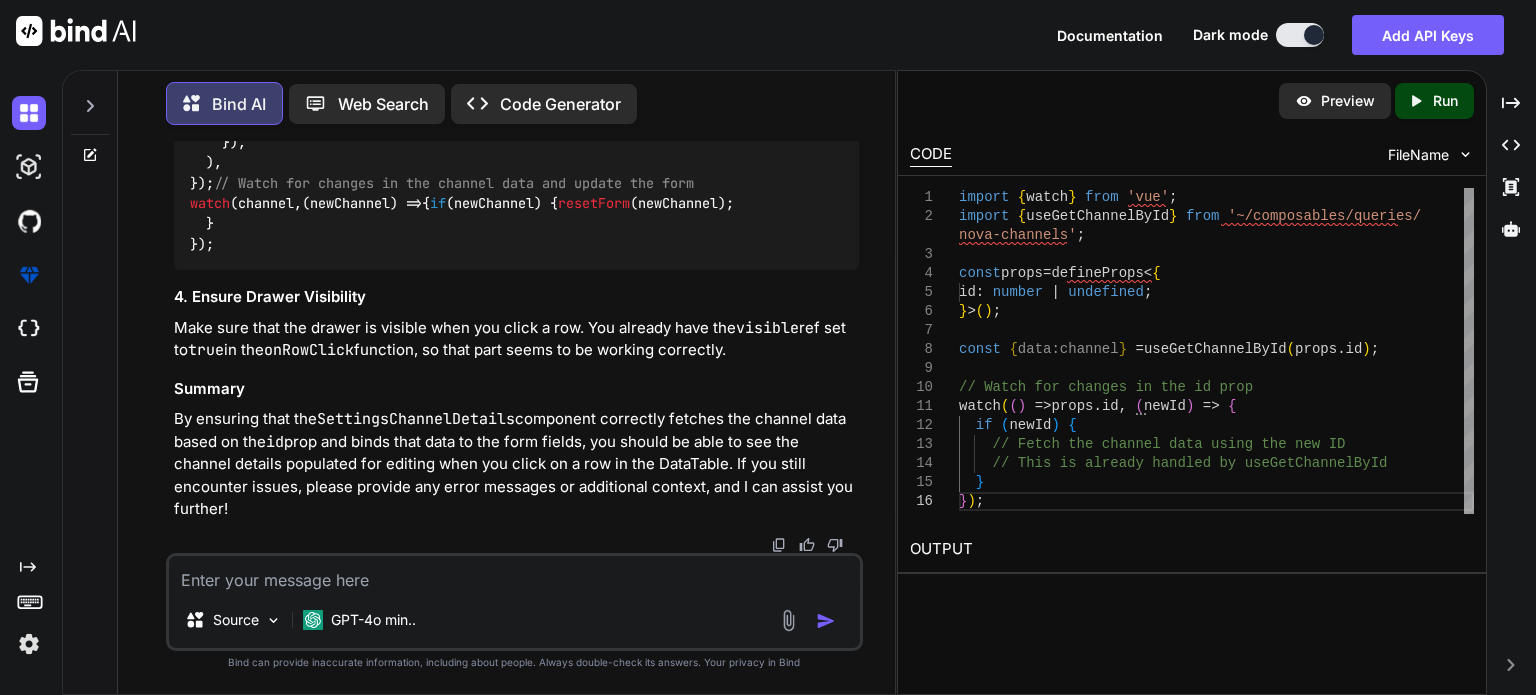 click on "const { defineField, handleSubmit, resetForm, setFieldValue, setFieldError } = useForm ({
initialValues : channel.value || {
id : undefined ,
abbreviation : '' ,
title : '' ,
isDeleted : false ,
version : undefined ,
},
validationSchema : toTypedSchema (
zod.object ({
id : zod.number().optional (),
abbreviation : zod.string().min ( 1 , { message : 'Abbreviation name is required' }),
title : zod.string().min ( 1 , { message : 'Title is required' }),
isDeleted : zod.boolean().default ( false ),
version : zod.string().optional (),
}),
),
});
// Watch for changes in the channel data and update the form
watch (channel, ( newChannel ) => {
if (newChannel) {
resetForm (newChannel);
}
});" at bounding box center [516, 163] 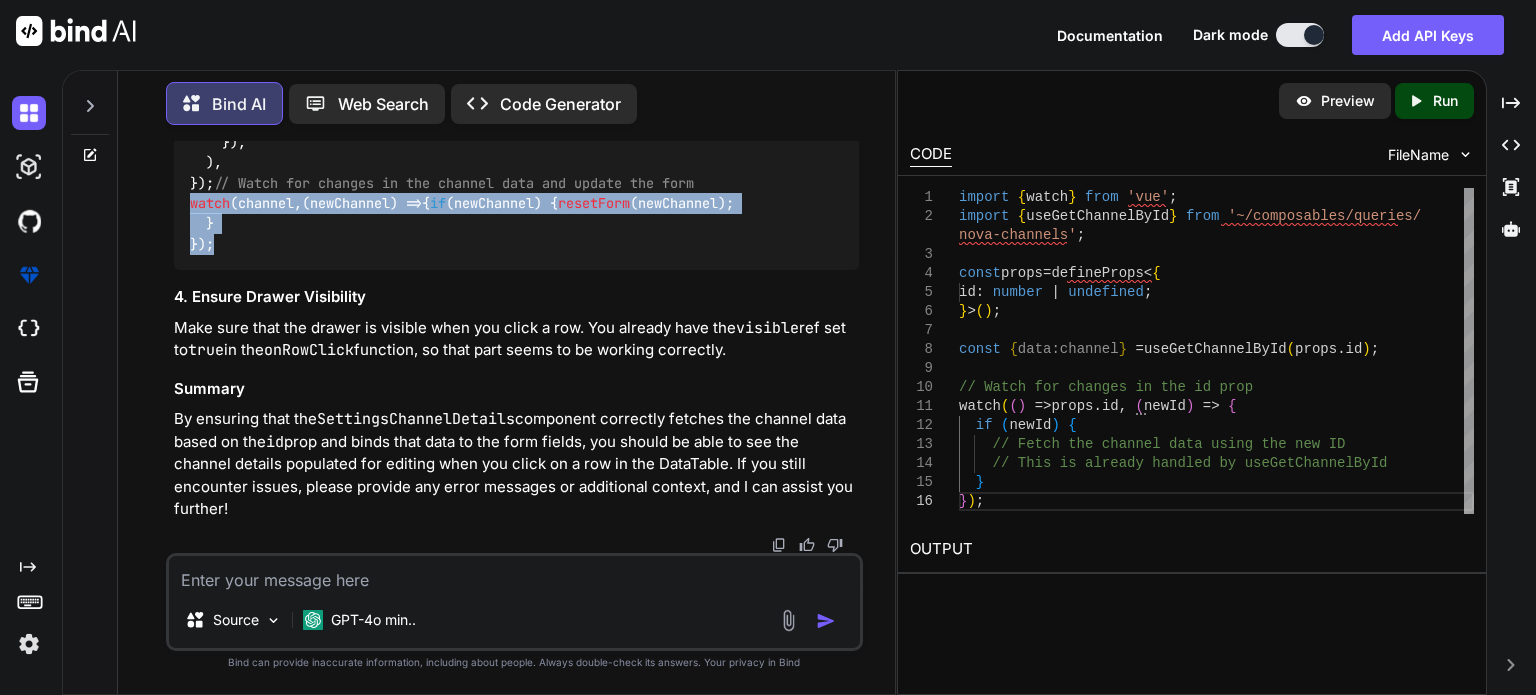 drag, startPoint x: 214, startPoint y: 475, endPoint x: 187, endPoint y: 396, distance: 83.48653 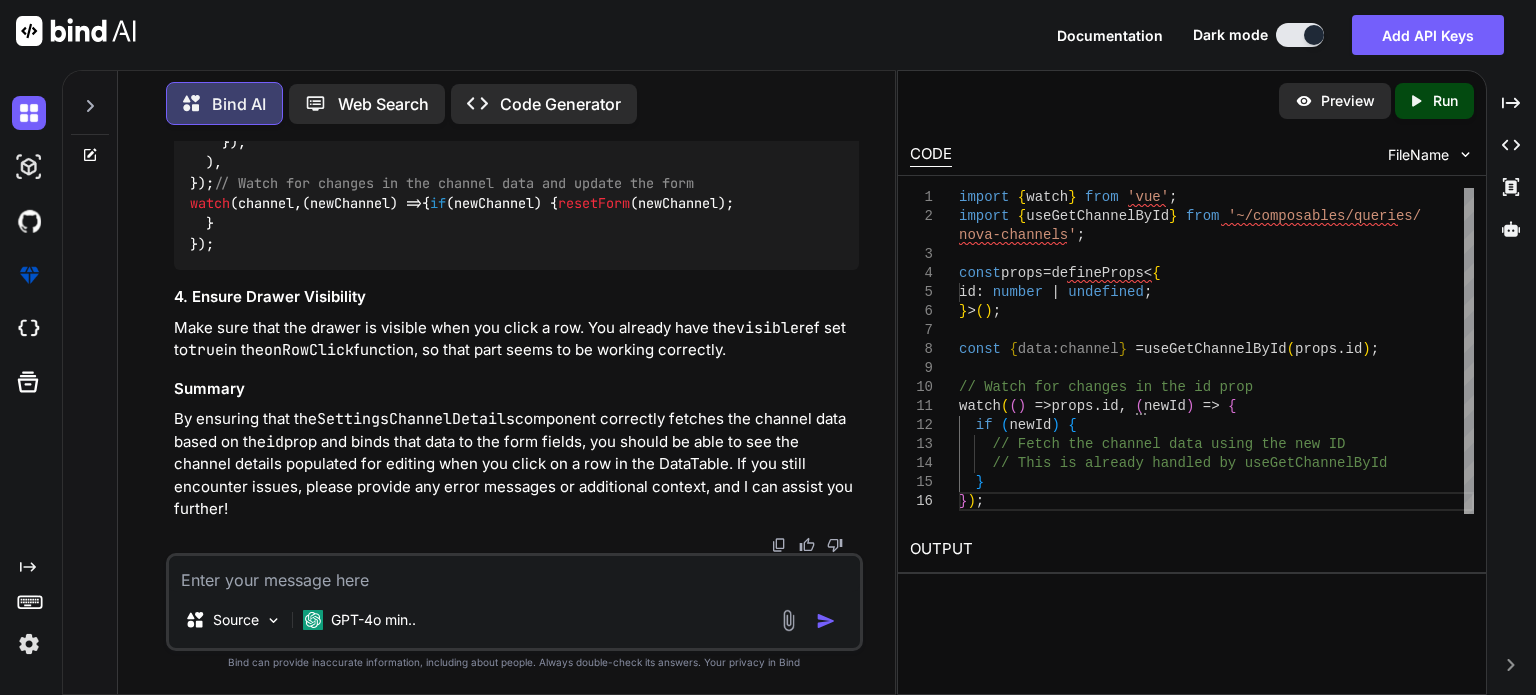 click on "const { defineField, handleSubmit, resetForm, setFieldValue, setFieldError } = useForm ({
initialValues : channel.value || {
id : undefined ,
abbreviation : '' ,
title : '' ,
isDeleted : false ,
version : undefined ,
},
validationSchema : toTypedSchema (
zod.object ({
id : zod.number().optional (),
abbreviation : zod.string().min ( 1 , { message : 'Abbreviation name is required' }),
title : zod.string().min ( 1 , { message : 'Title is required' }),
isDeleted : zod.boolean().default ( false ),
version : zod.string().optional (),
}),
),
});
// Watch for changes in the channel data and update the form
watch (channel, ( newChannel ) => {
if (newChannel) {
resetForm (newChannel);
}
});" at bounding box center [1198, 163] 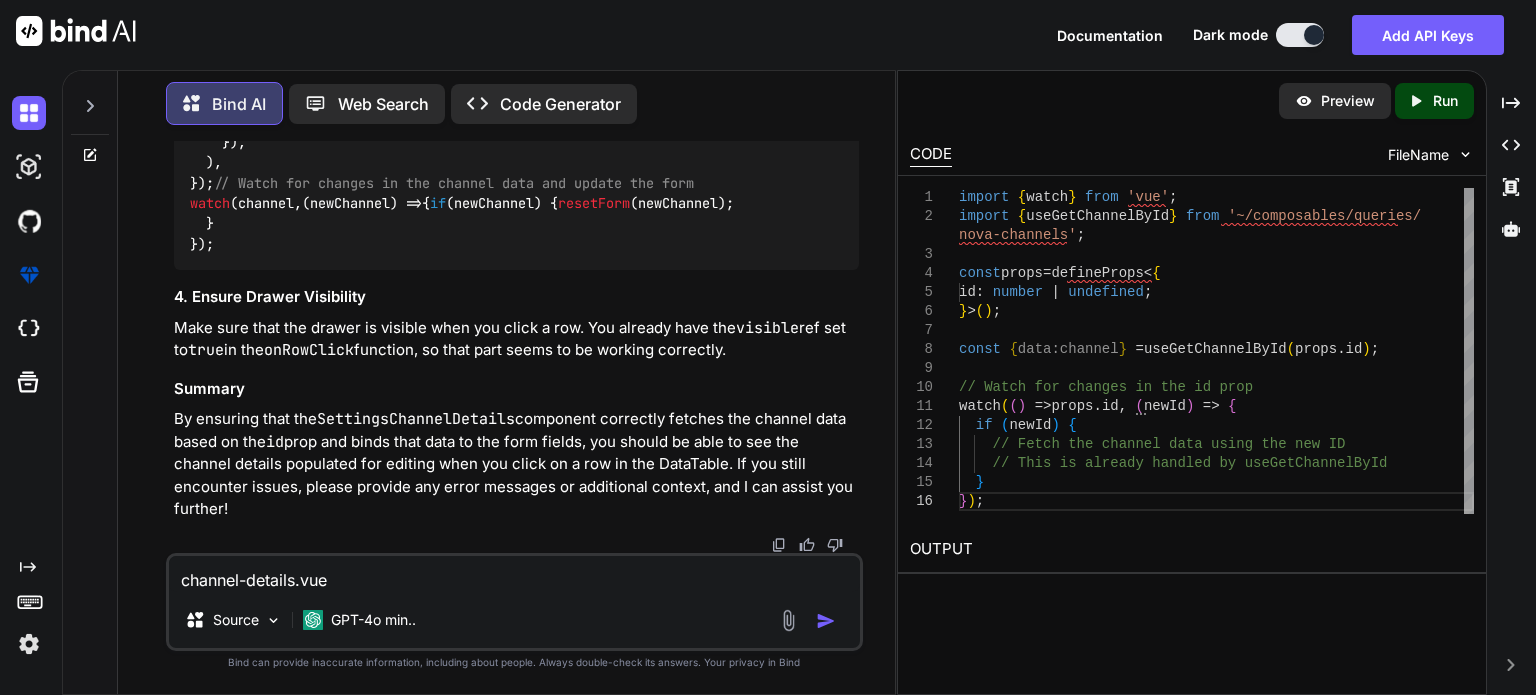 paste on "import { FormField } from '~/components/ui/form'
import { createApiFieldErrorSetter } from '~/composables/createApiFieldErrorSetter'
import { useCreateChannel, useGetChannelById, useUpdateChannel } from '~/composables/queries/nova-channels'
import type { NovaChannelCreate, NovaChannelUpdate } from '~/shared/types/nova-channels'
const props = defineProps<{
id: number | undefined
}>()
const toast = useToast()
const confirm = useConfirm()
const channeId = ref<number | undefined>(props.id)
const { data: channel } = useGetChannelById(channeId)
const { mutateAsync: createChannel } = useCreateChannel()
const { mutateAsync: updateChannel } = useUpdateChannel()
const visible = defineModel<boolean>('visible')
const { defineField, handleSubmit, resetForm, setFieldValue, setFieldError } = useForm({
initialValues: channel.value,
validationSchema: toTypedSchema(
zod.object({
id: zod.number().optional(),
abbrevia..." 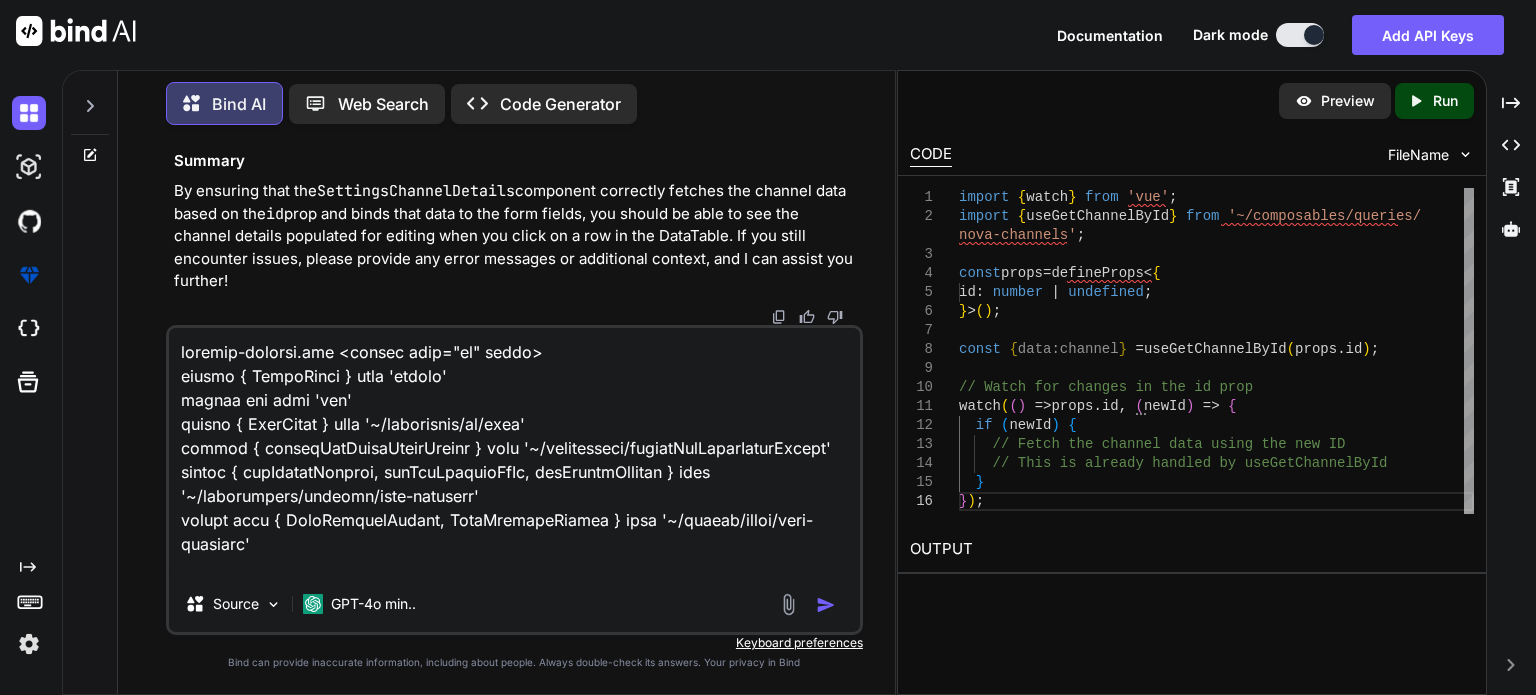 scroll, scrollTop: 4994, scrollLeft: 0, axis: vertical 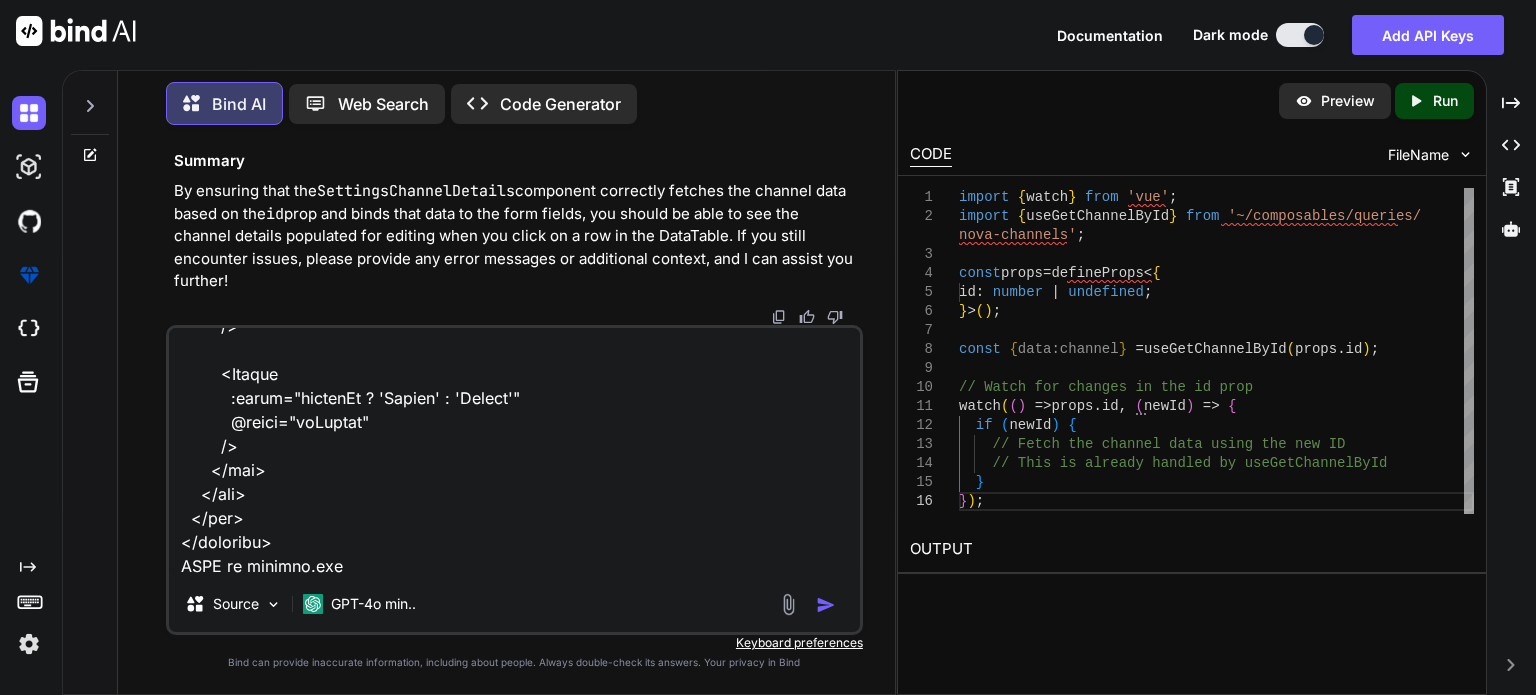 paste on "<script lang="ts" setup>
import type { ColumnProps } from '#shared/types/base'
//import type { ChannelRow } from '#shared/types/nova-channels'
import type { DataTableRowClickEvent } from 'primevue'
import { FilterMatchMode } from '@primevue/core'
import { useQueryClient } from '@tanstack/vue-query'
import CustomTag from '~/components/ui/CustomTag.vue'
import { getChannelById, useGetChannels } from '~/composables/queries/nova-channels'
import { stateOptions } from '~/lib/constants'
import type { ChannelRow } from '~/shared/types/nova-channels'
const queryClient = useQueryClient()
const { data: channels, isLoading: isChannelsLoading } = useGetChannels()
const selectedChannel = shallowRef<ChannelRow | undefined>(undefined)
const visible = ref<boolean>(false)
const filters = ref({
global: { value: null, matchMode: FilterMatchMode.CONTAINS },
name: { value: null, matchMode: FilterMatchMode.CONTAINS },
shortCode: { value: null, matchMode: FilterMatchMode.CONTAINS },
longCode: { value: null, matchMode: FilterMatchMode.CONTAINS }
})" 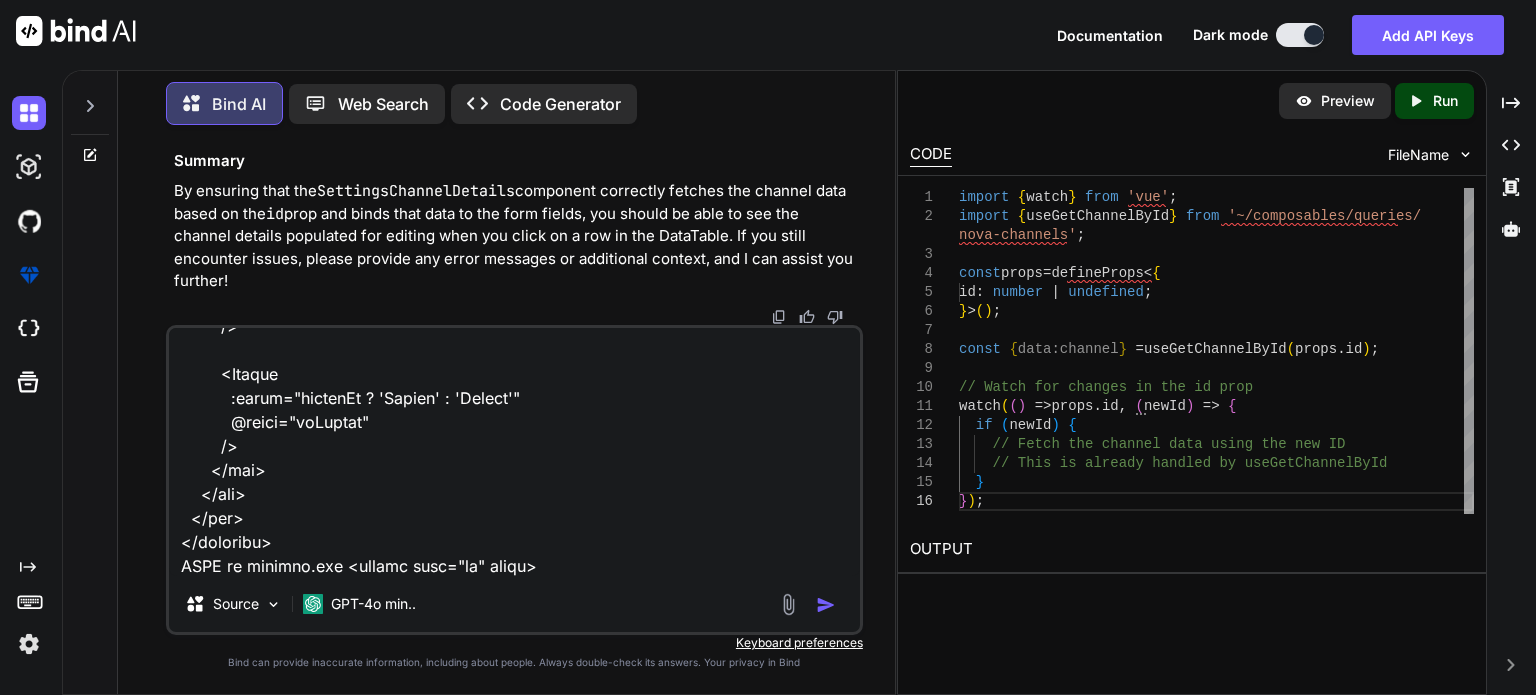 scroll, scrollTop: 8402, scrollLeft: 0, axis: vertical 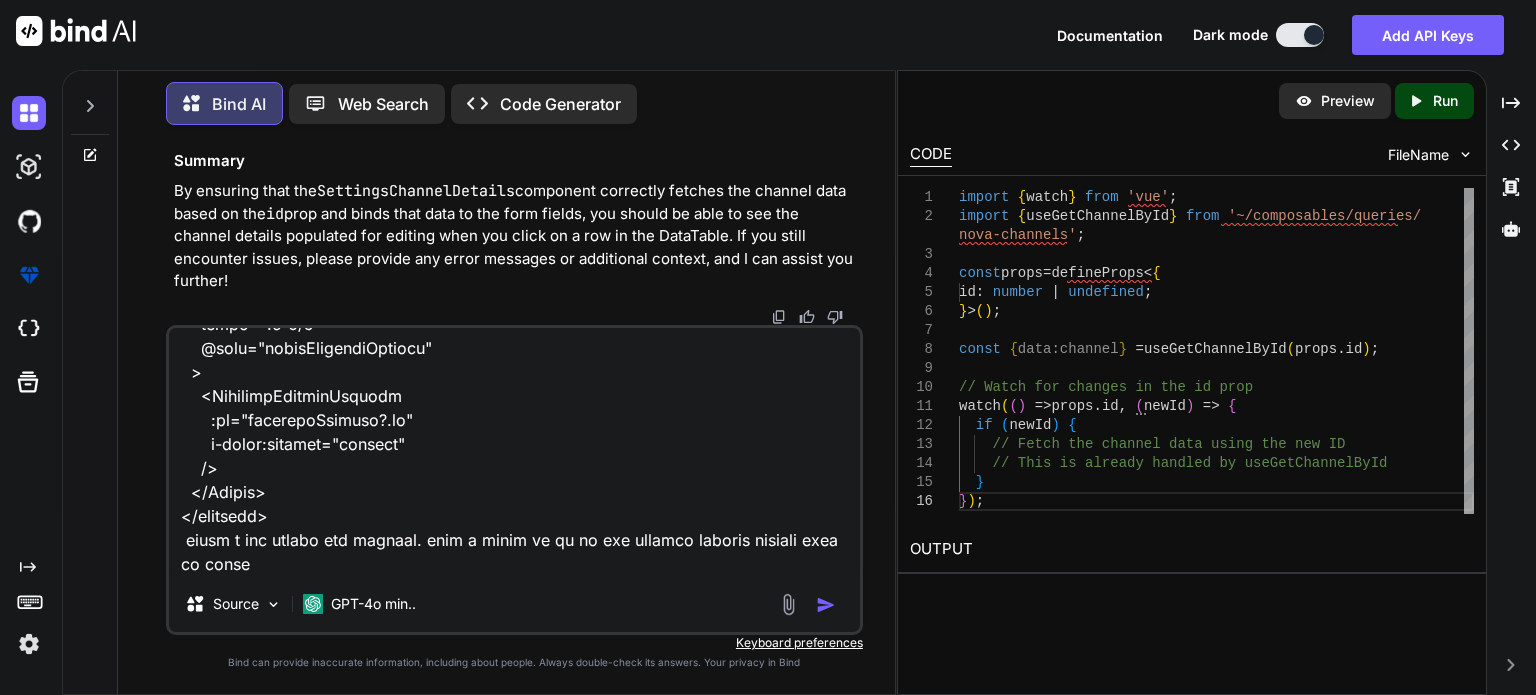 type on "channel-details.vue <script lang="ts" setup>
import { FetchError } from 'ofetch'
import zod from 'zod'
import { FormField } from '~/components/ui/form'
import { createApiFieldErrorSetter } from '~/composables/createApiFieldErrorSetter'
import { useCreateChannel, useGetChannelById, useUpdateChannel } from '~/composables/queries/nova-channels'
import type { NovaChannelCreate, NovaChannelUpdate } from '~/shared/types/nova-channels'
const props = defineProps<{
id: number | undefined
}>()
const toast = useToast()
const confirm = useConfirm()
const channeId = ref<number | undefined>(props.id)
const { data: channel } = useGetChannelById(channeId)
const { mutateAsync: createChannel } = useCreateChannel()
const { mutateAsync: updateChannel } = useUpdateChannel()
const visible = defineModel<boolean>('visible')
const { defineField, handleSubmit, resetForm, setFieldValue, setFieldError } = useForm({
initialValues: channel.value,
validationSchema: toTypedSchema(
zod.object({
id: zod.number().optional()
})
)
})" 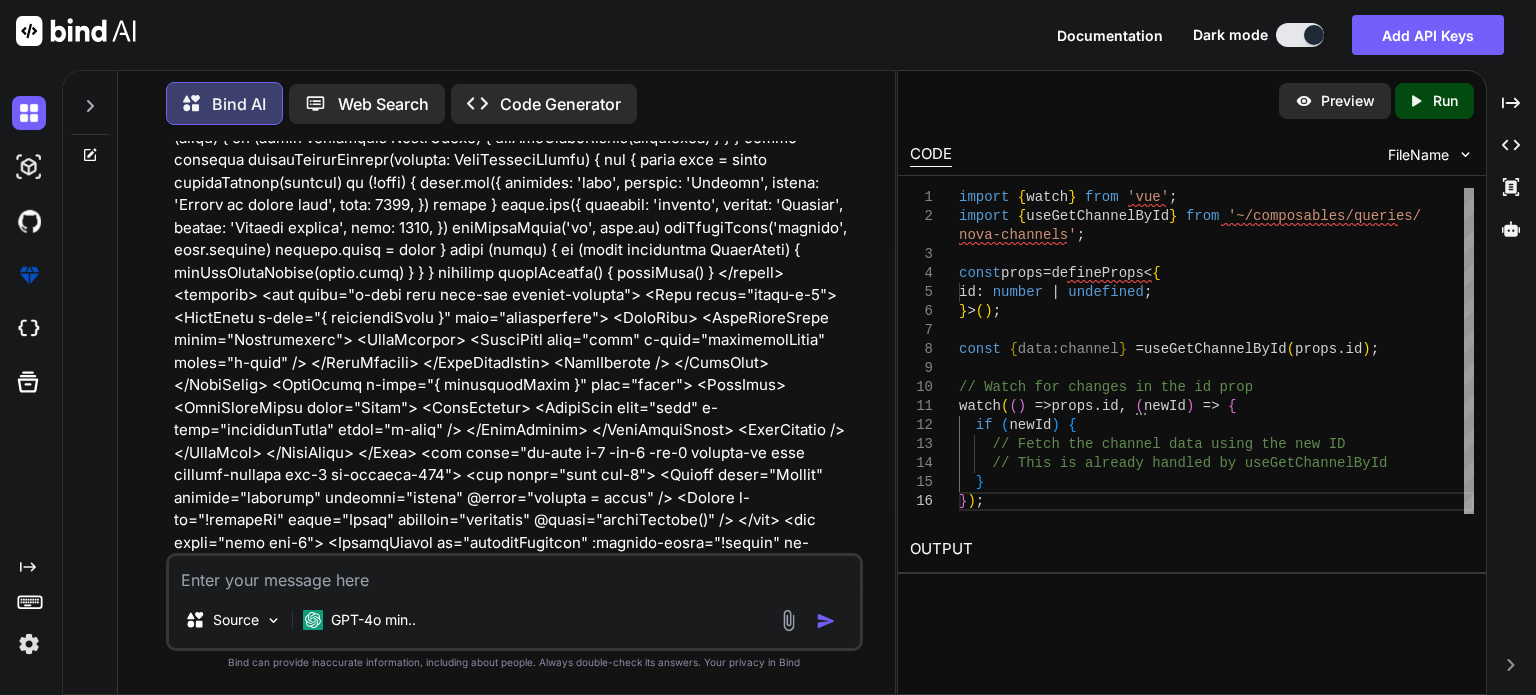 scroll, scrollTop: 0, scrollLeft: 0, axis: both 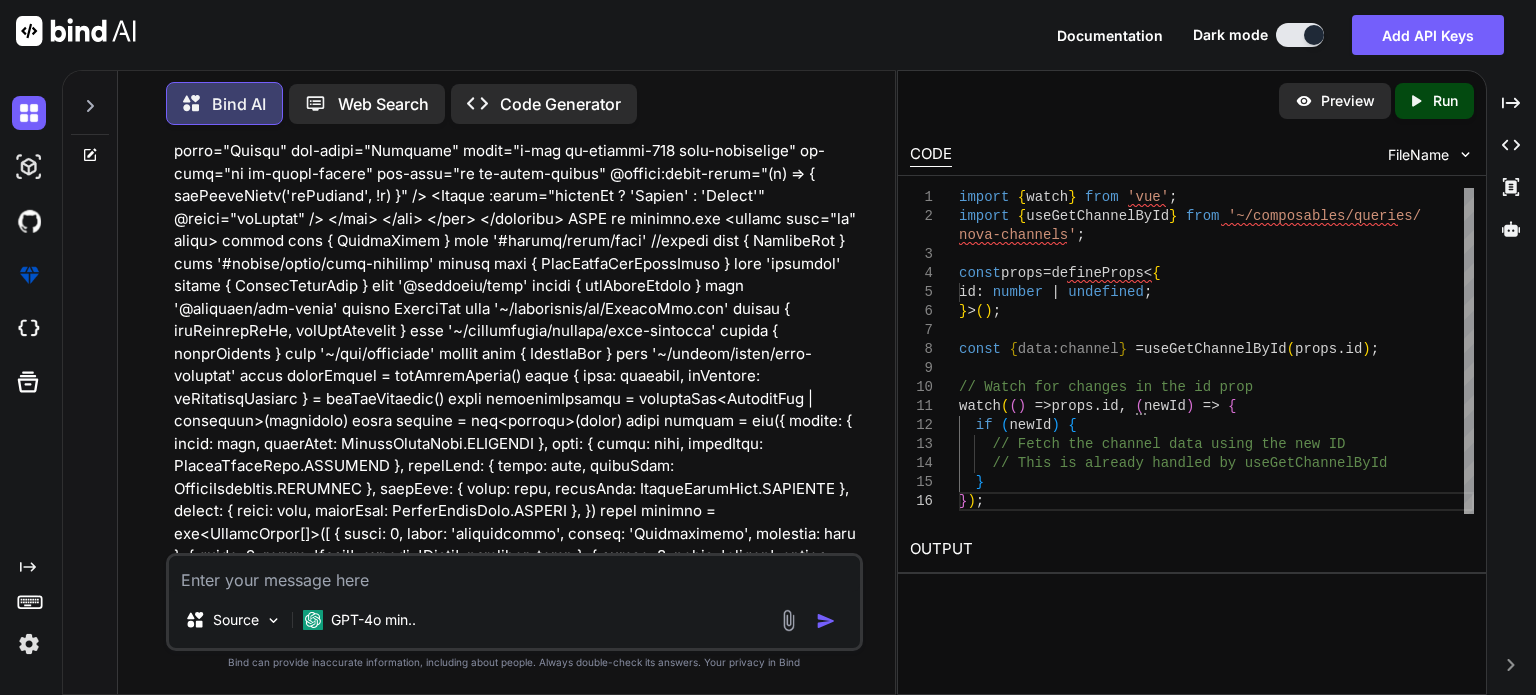 type 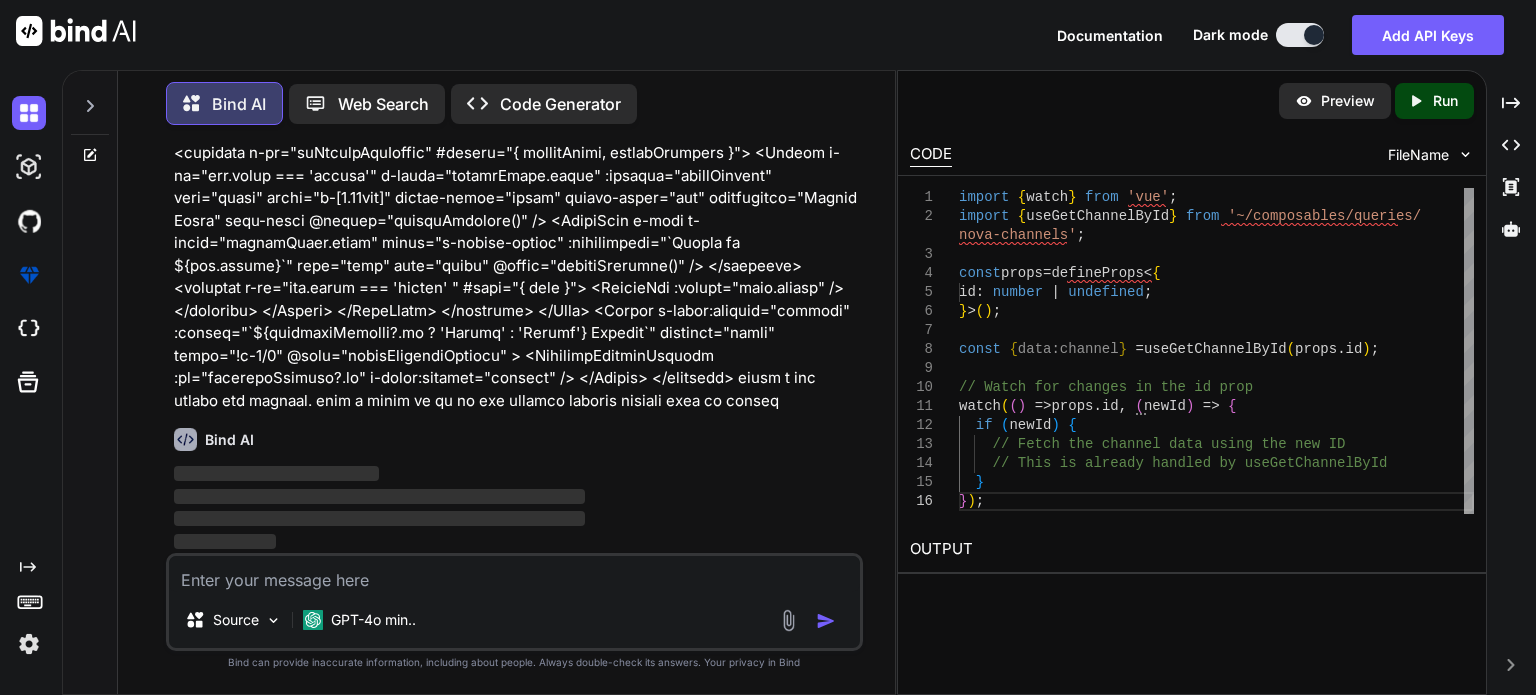 scroll, scrollTop: 9572, scrollLeft: 0, axis: vertical 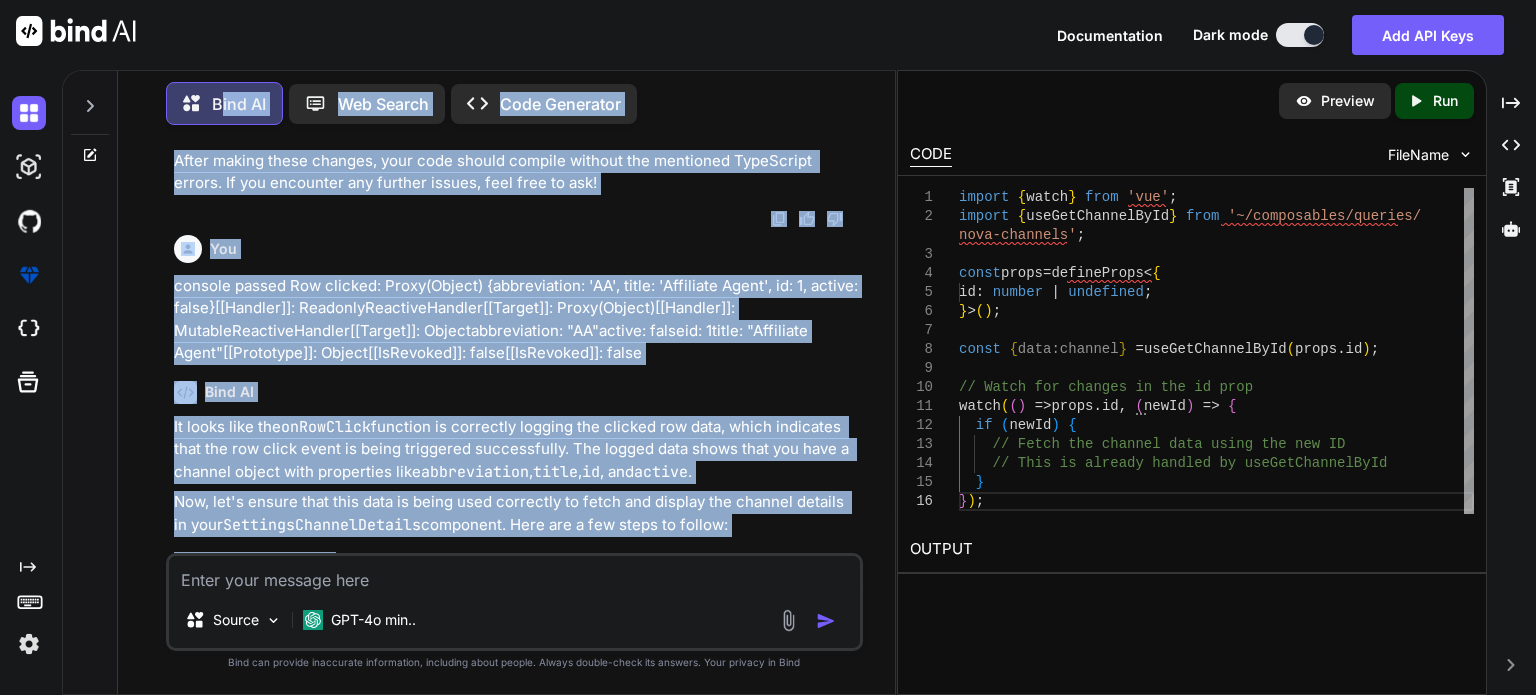 drag, startPoint x: 227, startPoint y: 396, endPoint x: 216, endPoint y: 89, distance: 307.197 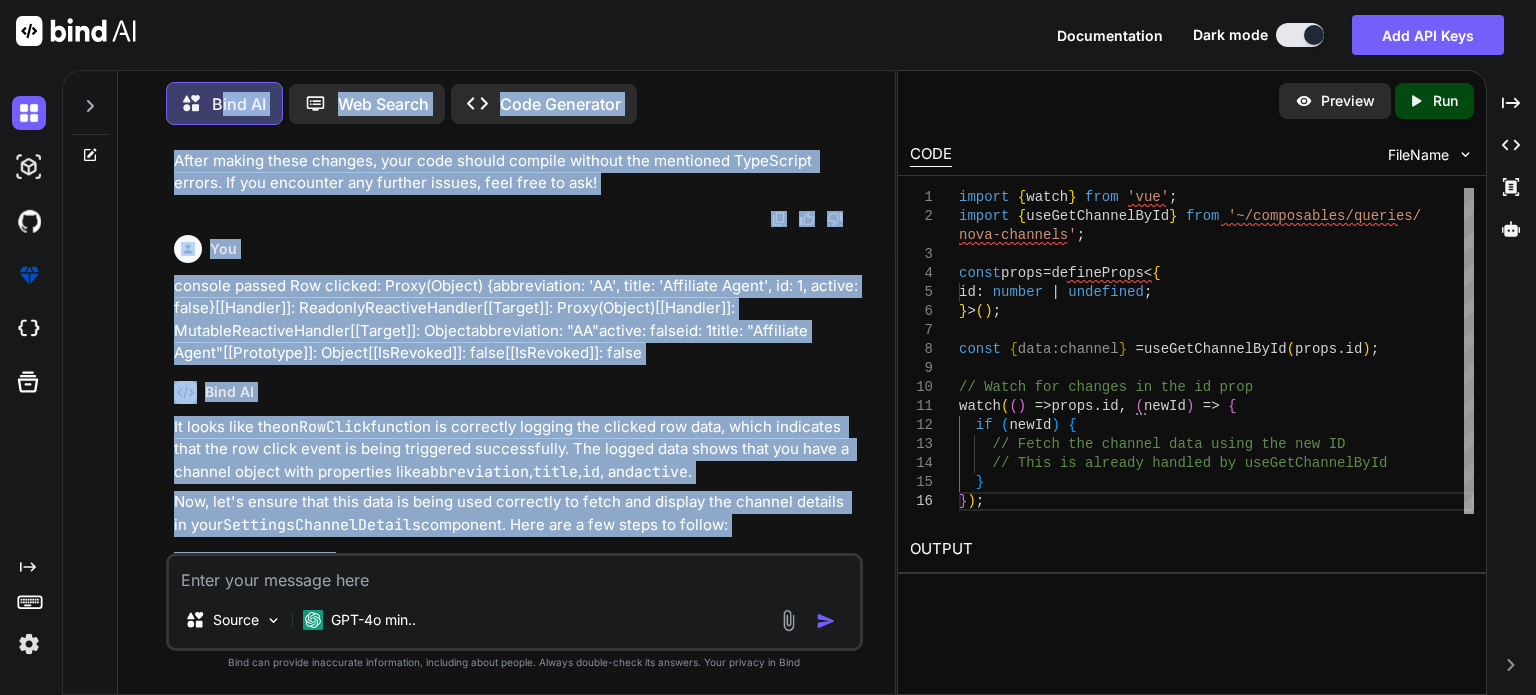 click on "Bind AI Web Search Created with Pixso. Code Generator You Bind AI It looks like you're working with a Vue.js application that uses the Composition API and Vue Query for data fetching and state management. The issue you're facing—where clicking a channel to update does not pull the data to update—could be due to a few potential reasons. Let's go through some troubleshooting steps and suggestions to help you resolve this.
1. Ensure  onRowClick  is Triggering Correctly
Make sure that the  onRowClick  function is being triggered when you click on a row in the DataTable. You can add a console log to verify this:
Javascript async   function   onRowClick ( { data }: DataTableRowClickEvent ) {
console . log ( 'Row clicked:' , data);  // Add this line
await  queryClient. prefetchQuery ( getChannelById (data. id ));
visible. value  =  true ;
}
2. Check the Prefetching Logic
The  prefetchQuery  method is used to fetch data without updating the UI immediately. Ensure that the  getChannelById
{" at bounding box center (506, 384) 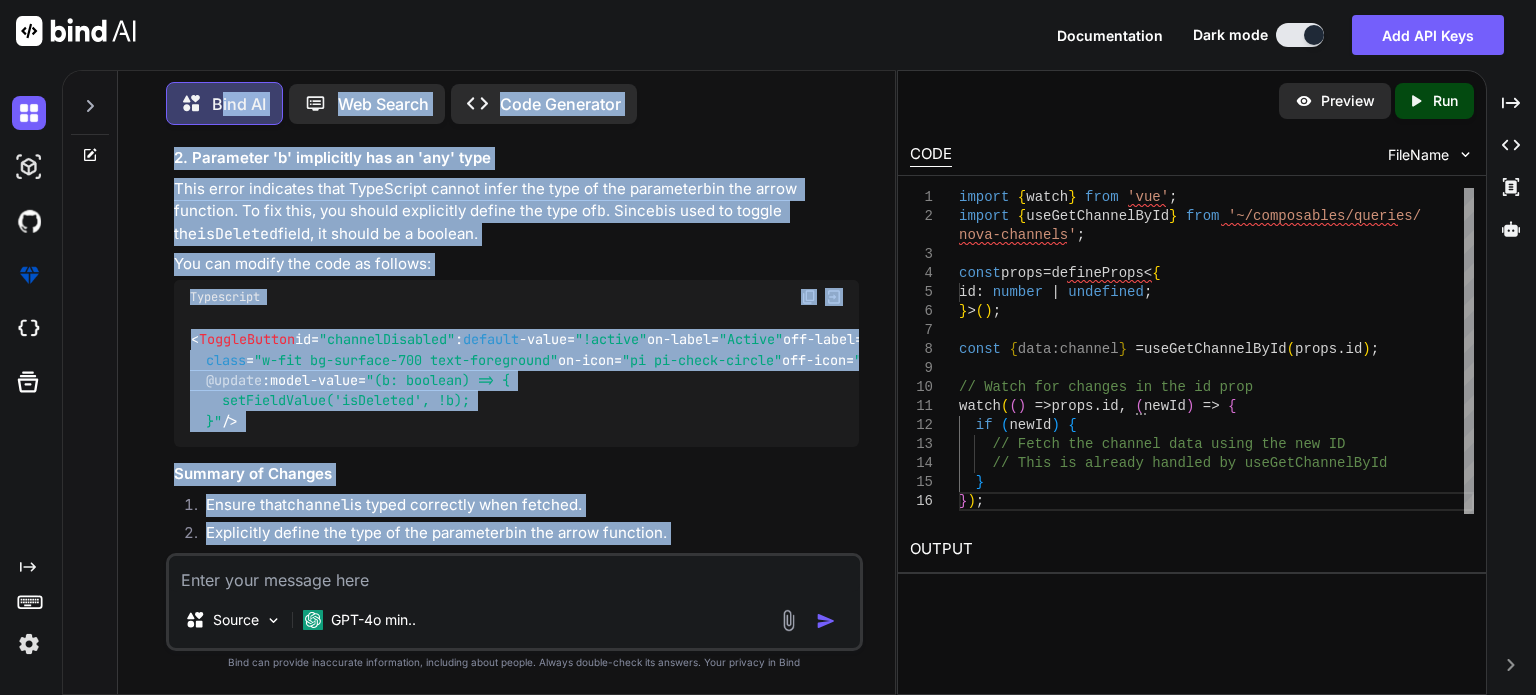 click on "Typescript" at bounding box center (516, 9) 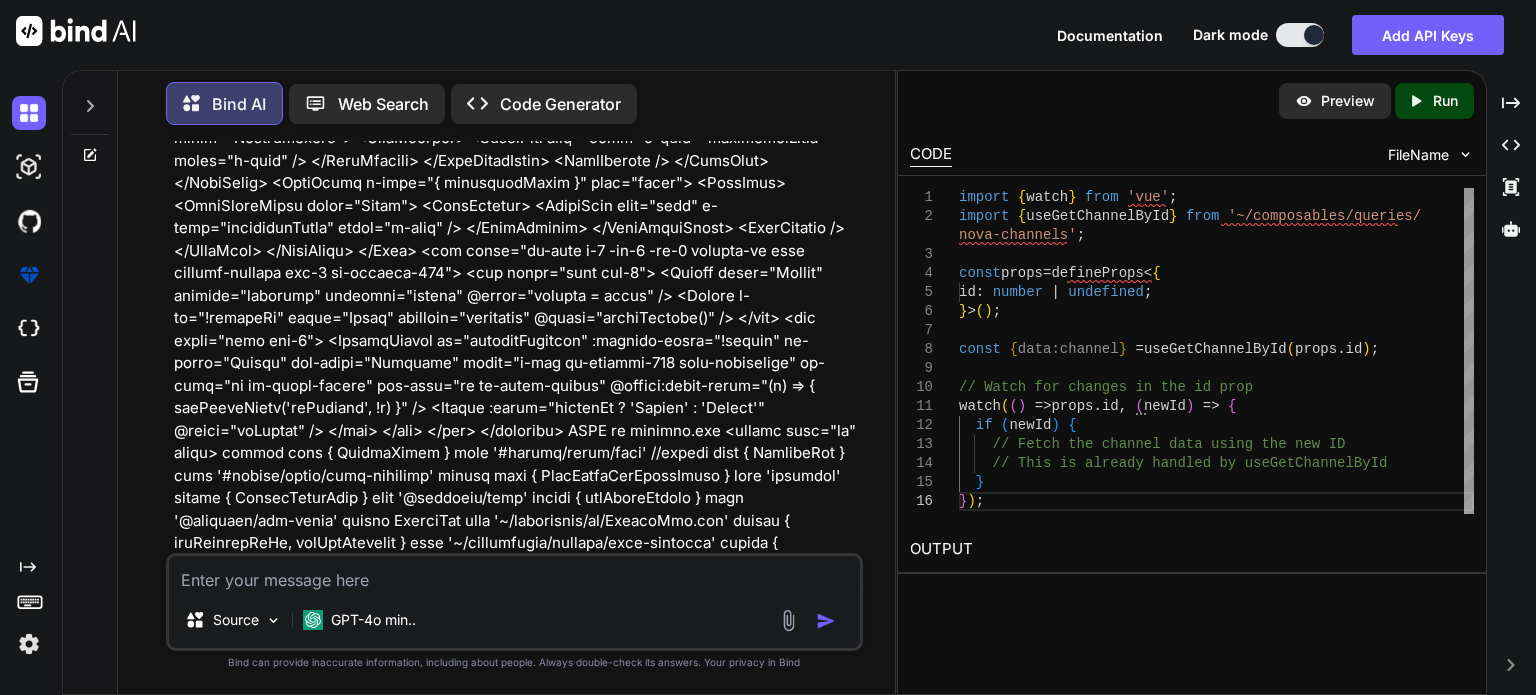 scroll, scrollTop: 7595, scrollLeft: 0, axis: vertical 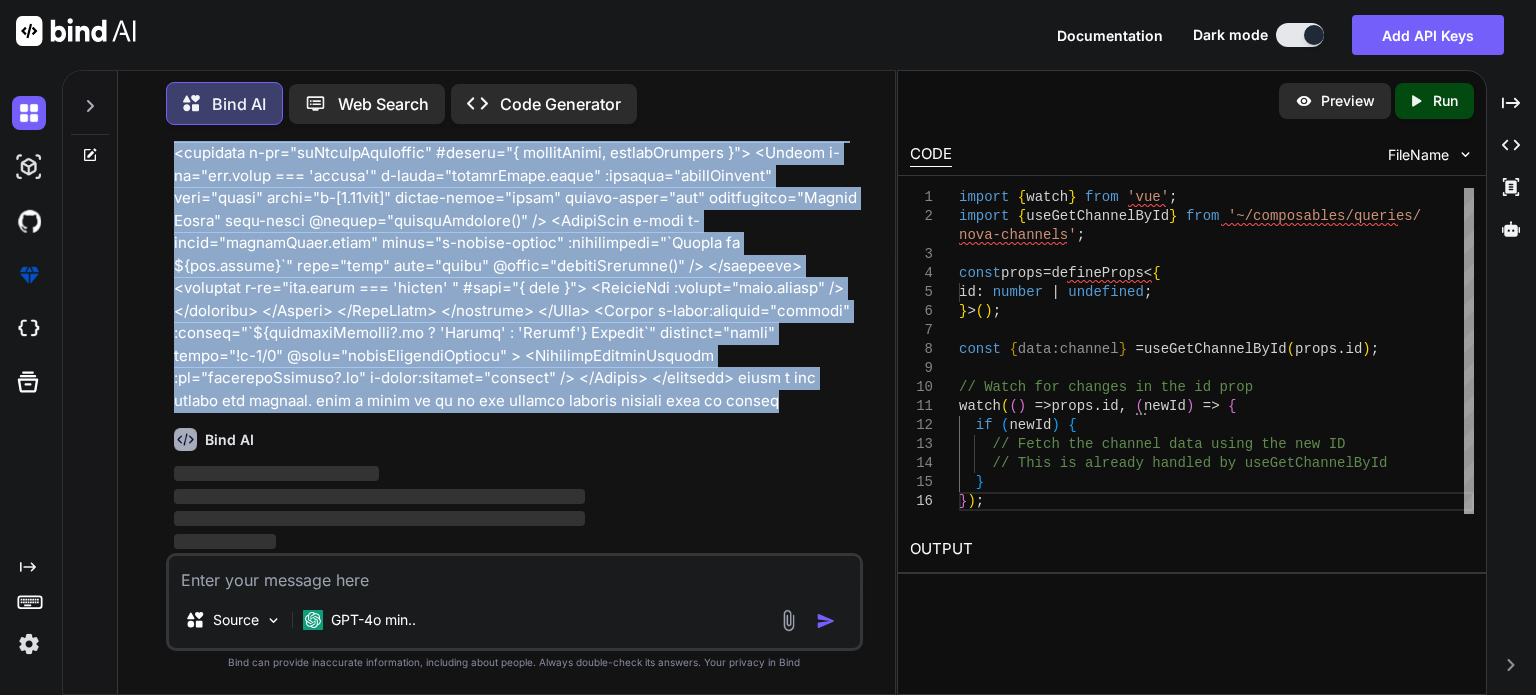 drag, startPoint x: 174, startPoint y: 334, endPoint x: 298, endPoint y: 395, distance: 138.1919 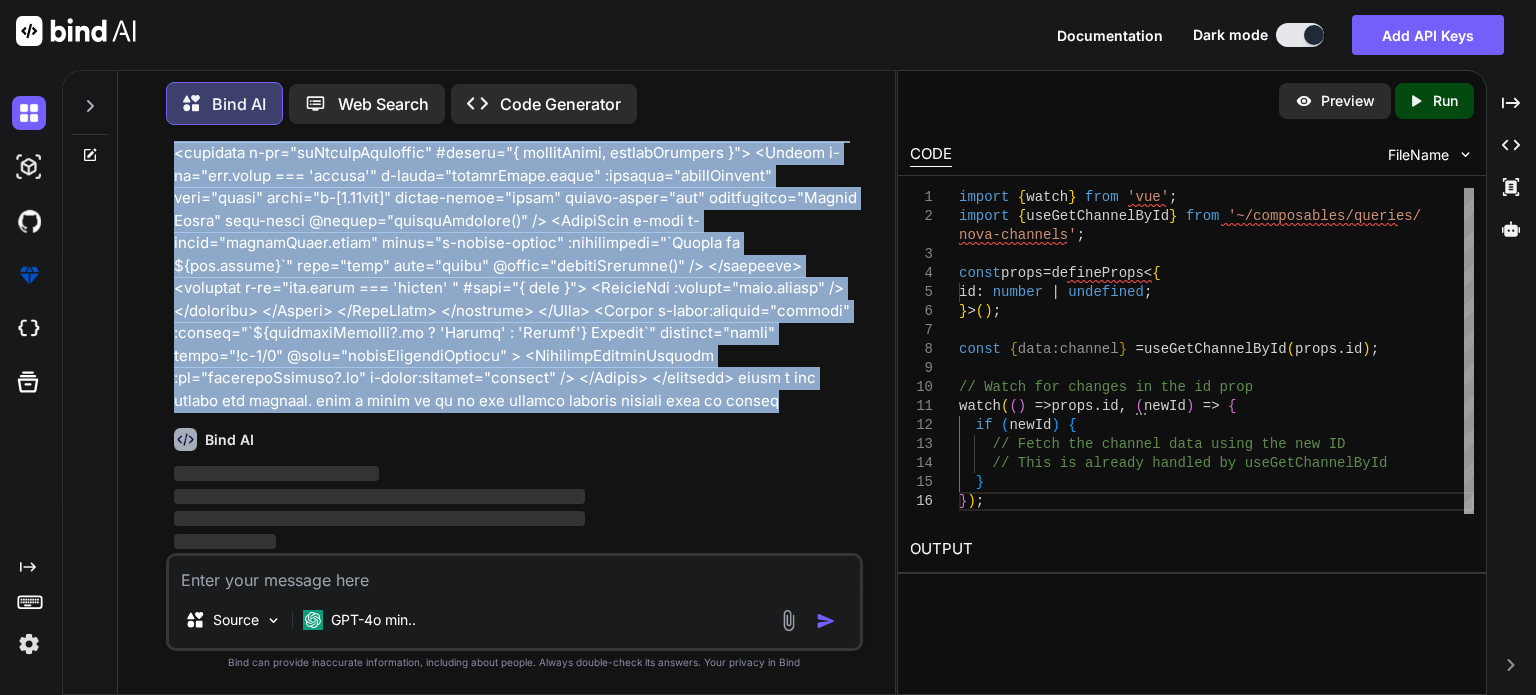 click at bounding box center [516, -634] 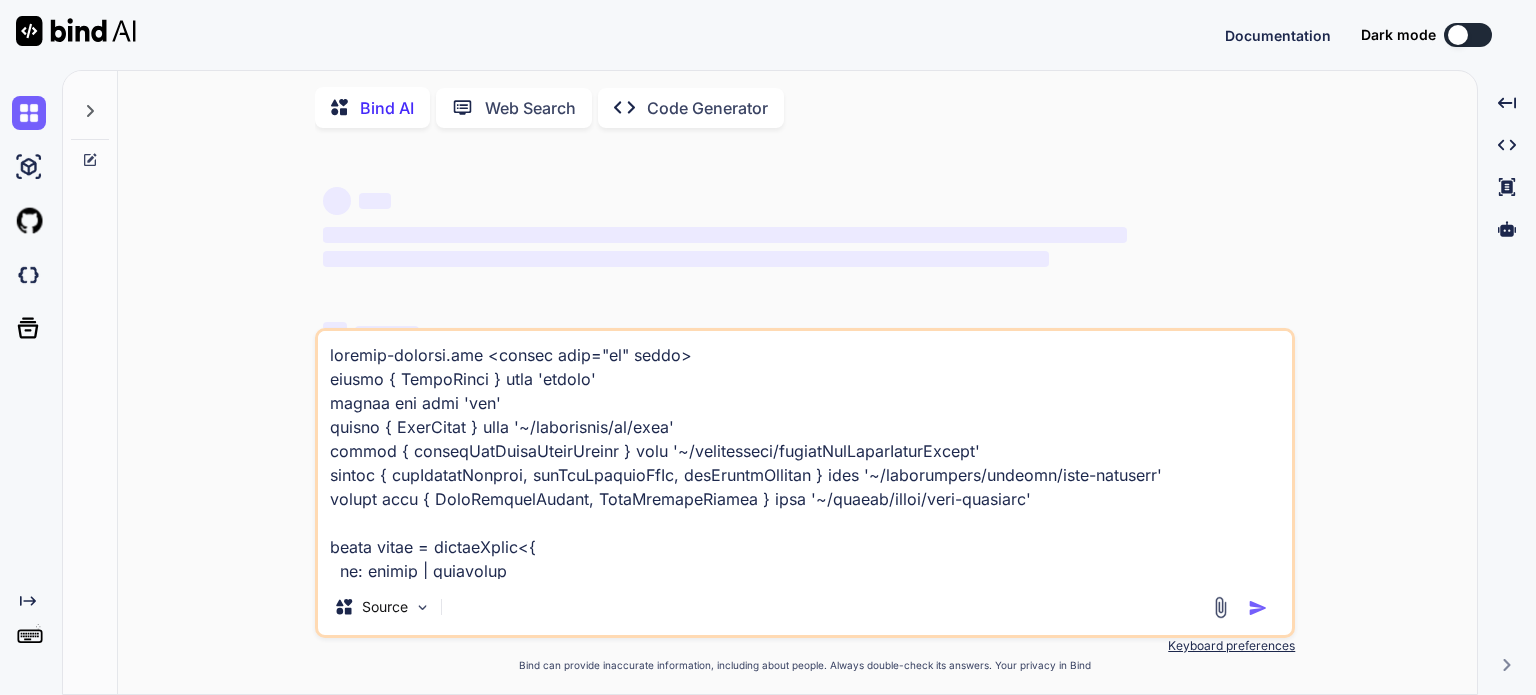 scroll, scrollTop: 0, scrollLeft: 0, axis: both 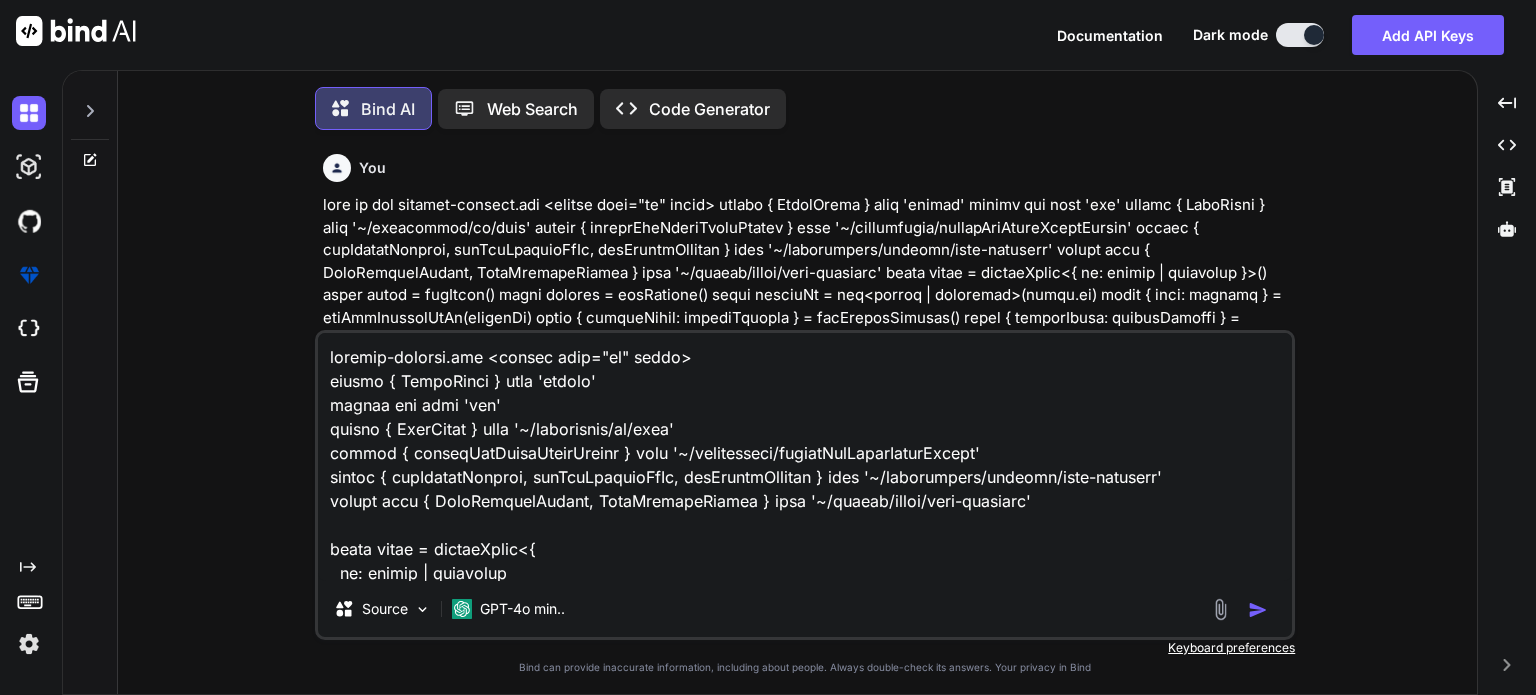 type on "x" 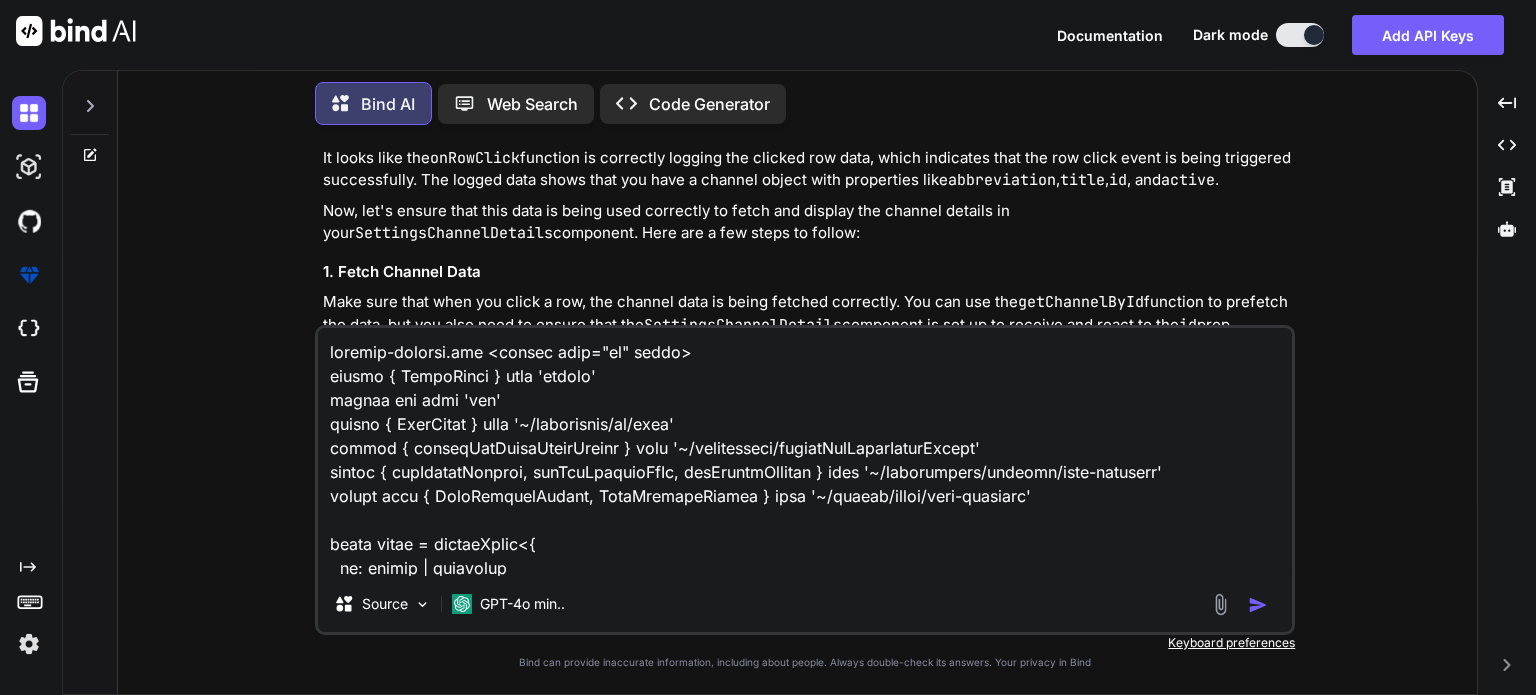 scroll, scrollTop: 4724, scrollLeft: 0, axis: vertical 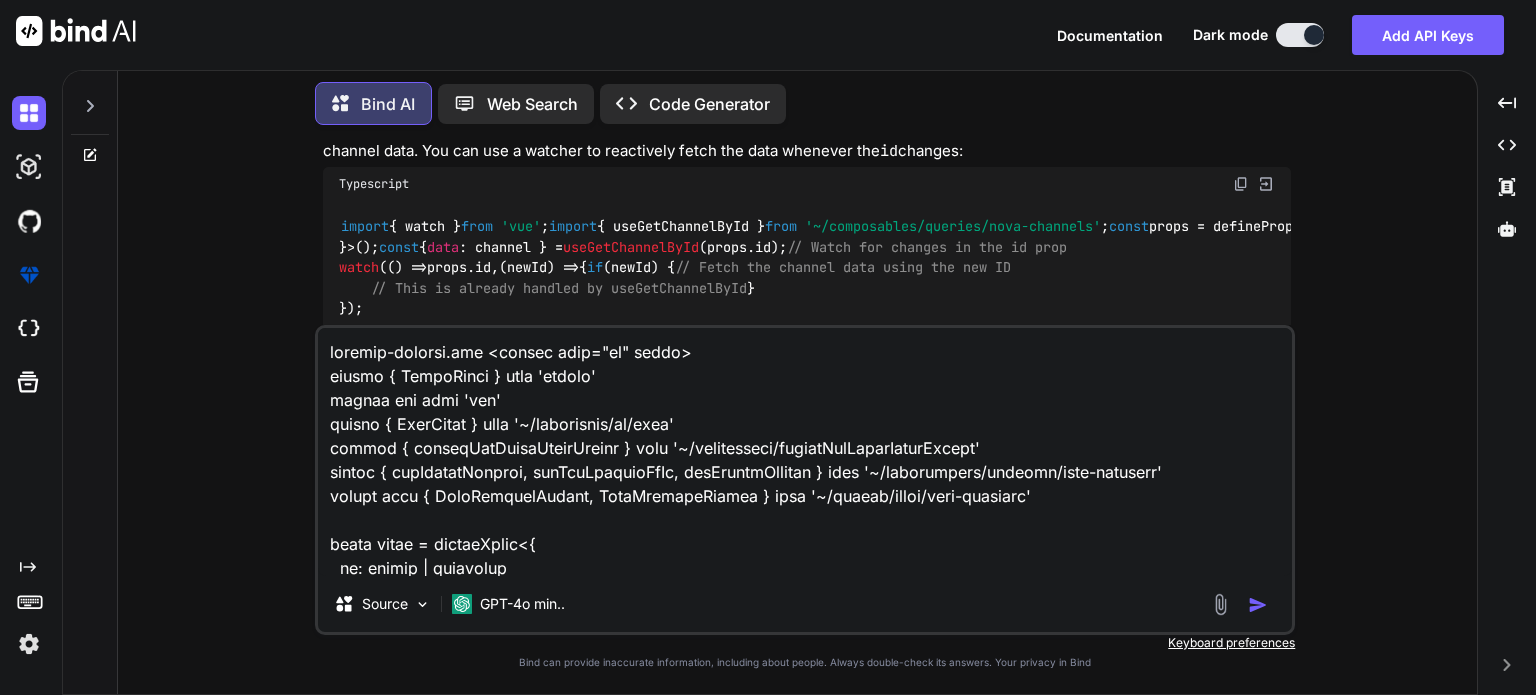 click at bounding box center [805, 452] 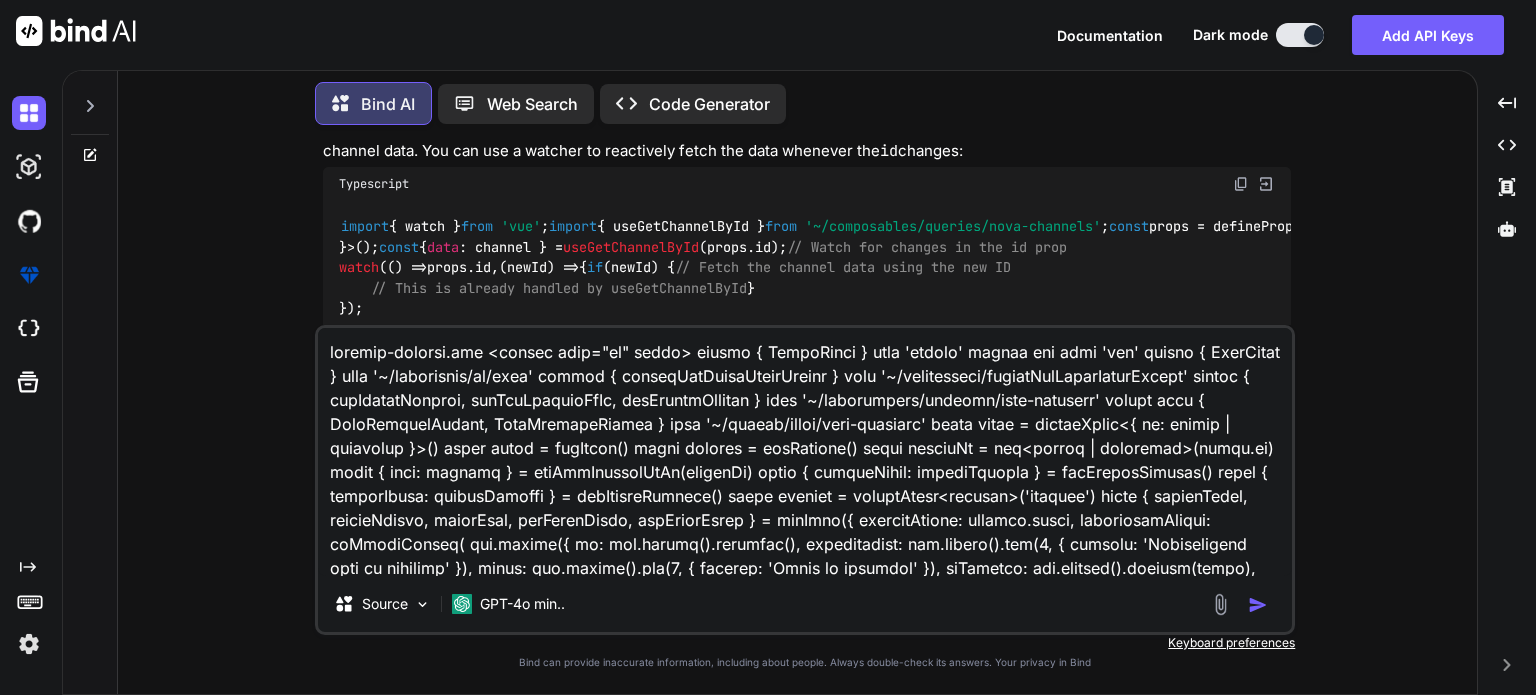 scroll, scrollTop: 1418, scrollLeft: 0, axis: vertical 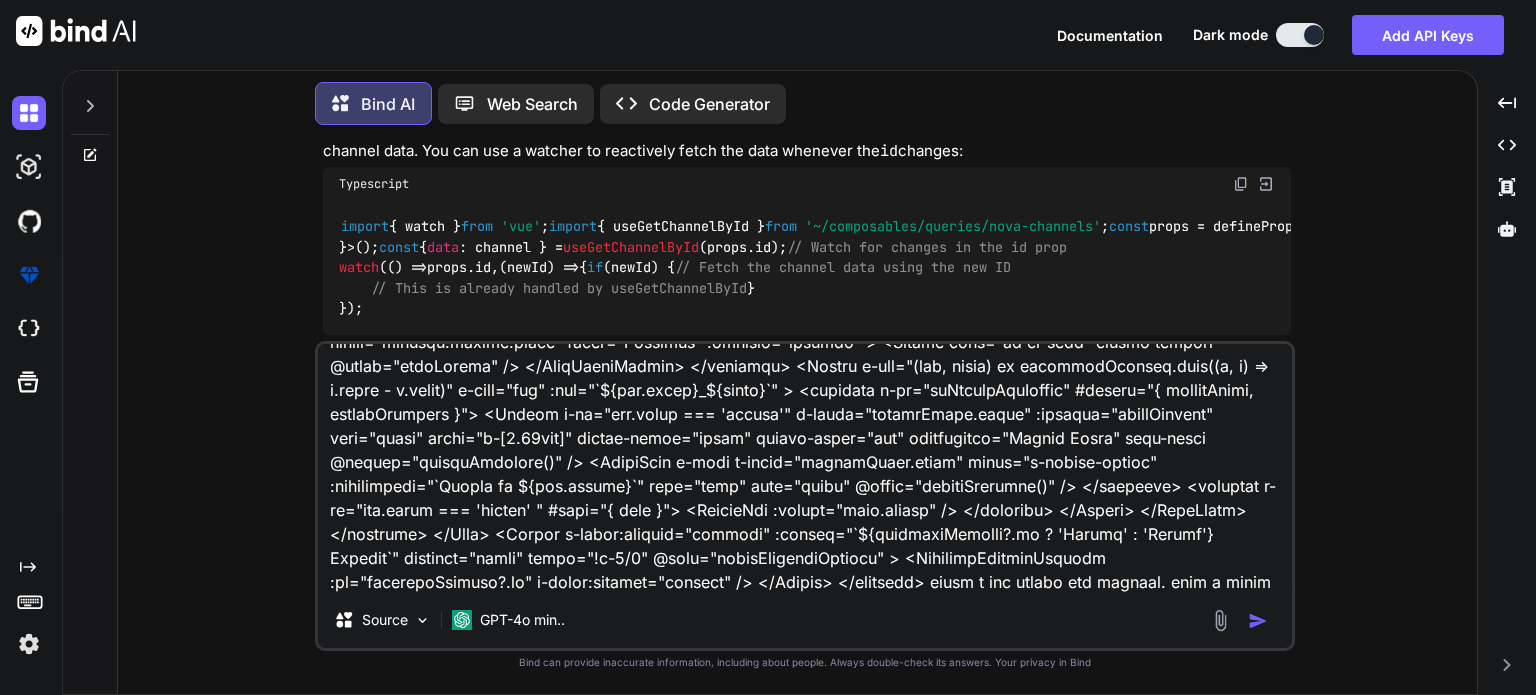 type on "channel-details.vue <script lang="ts" setup> import { FetchError } from 'ofetch' import zod from 'zod' import { FormField } from '~/components/ui/form' import { createApiFieldErrorSetter } from '~/composables/createApiFieldErrorSetter' import { useCreateChannel, useGetChannelById, useUpdateChannel } from '~/composables/queries/nova-channels' import type { NovaChannelCreate, NovaChannelUpdate } from '~/shared/types/nova-channels' const props = defineProps<{ id: number | undefined }>() const toast = useToast() const confirm = useConfirm() const channeId = ref<number | undefined>(props.id) const { data: channel } = useGetChannelById(channeId) const { mutateAsync: createChannel } = useCreateChannel() const { mutateAsync: updateChannel } = useUpdateChannel() const visible = defineModel<'boolean'>('visible') const { defineField, handleSubmit, resetForm, setFieldValue, setFieldError } = useForm({ initialValues: channel.value, validationSchema: toTypedSchema( zod.object({ id: zod.number().optional(), abbreviation: z..." 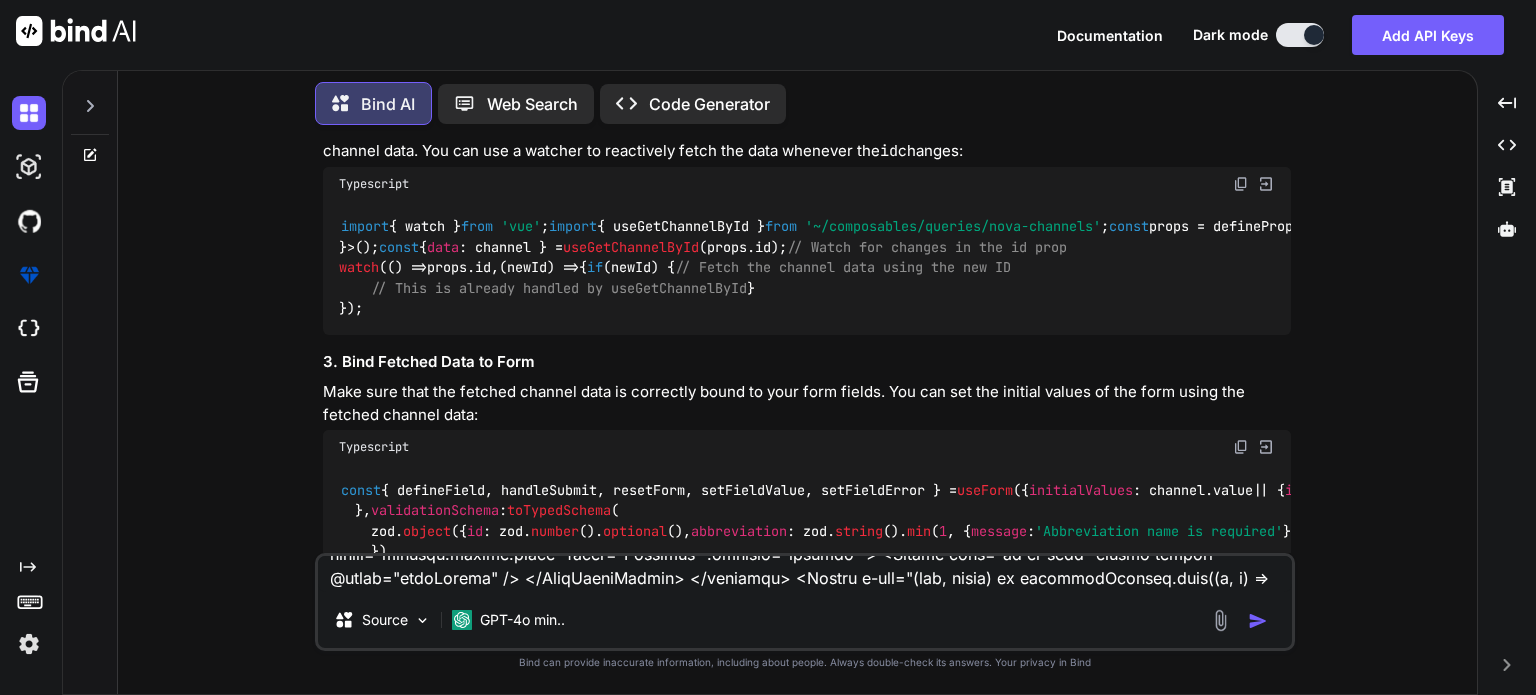 scroll, scrollTop: 0, scrollLeft: 0, axis: both 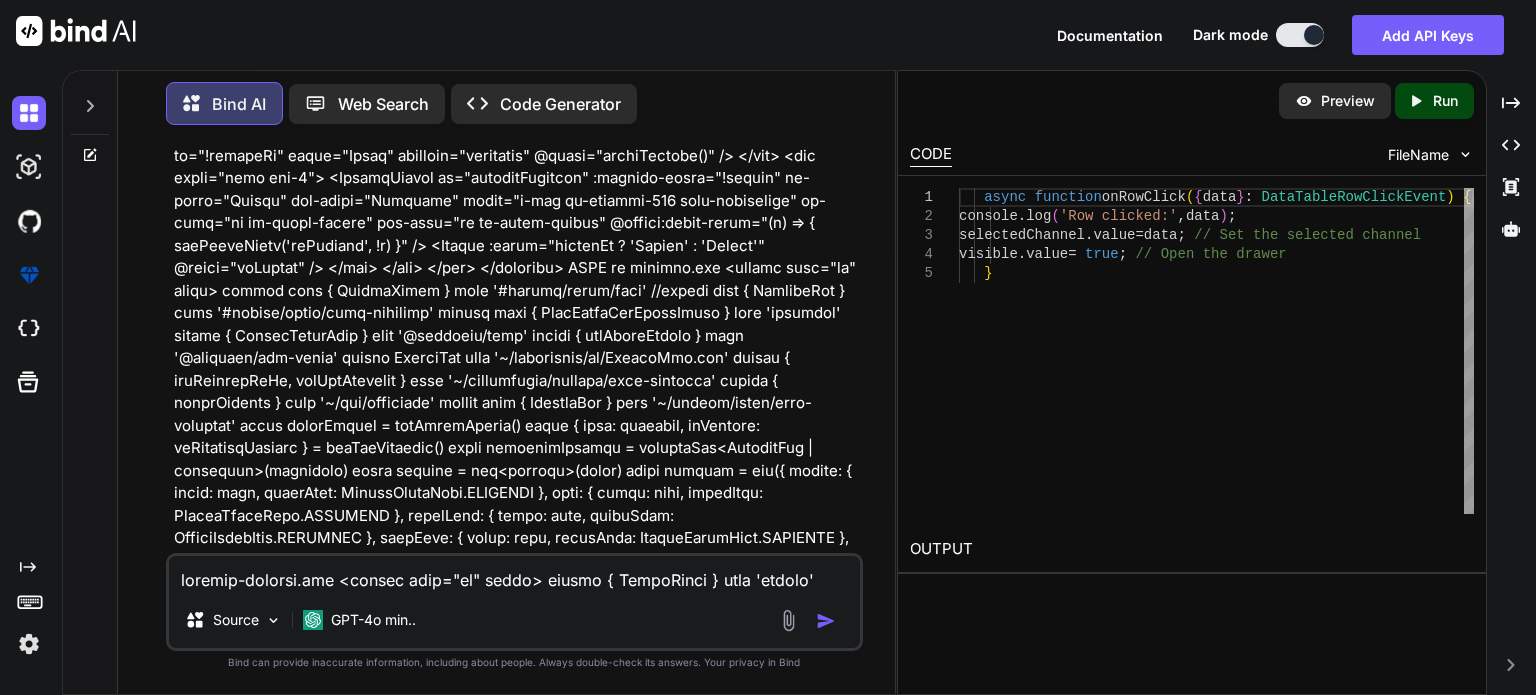 type on "x" 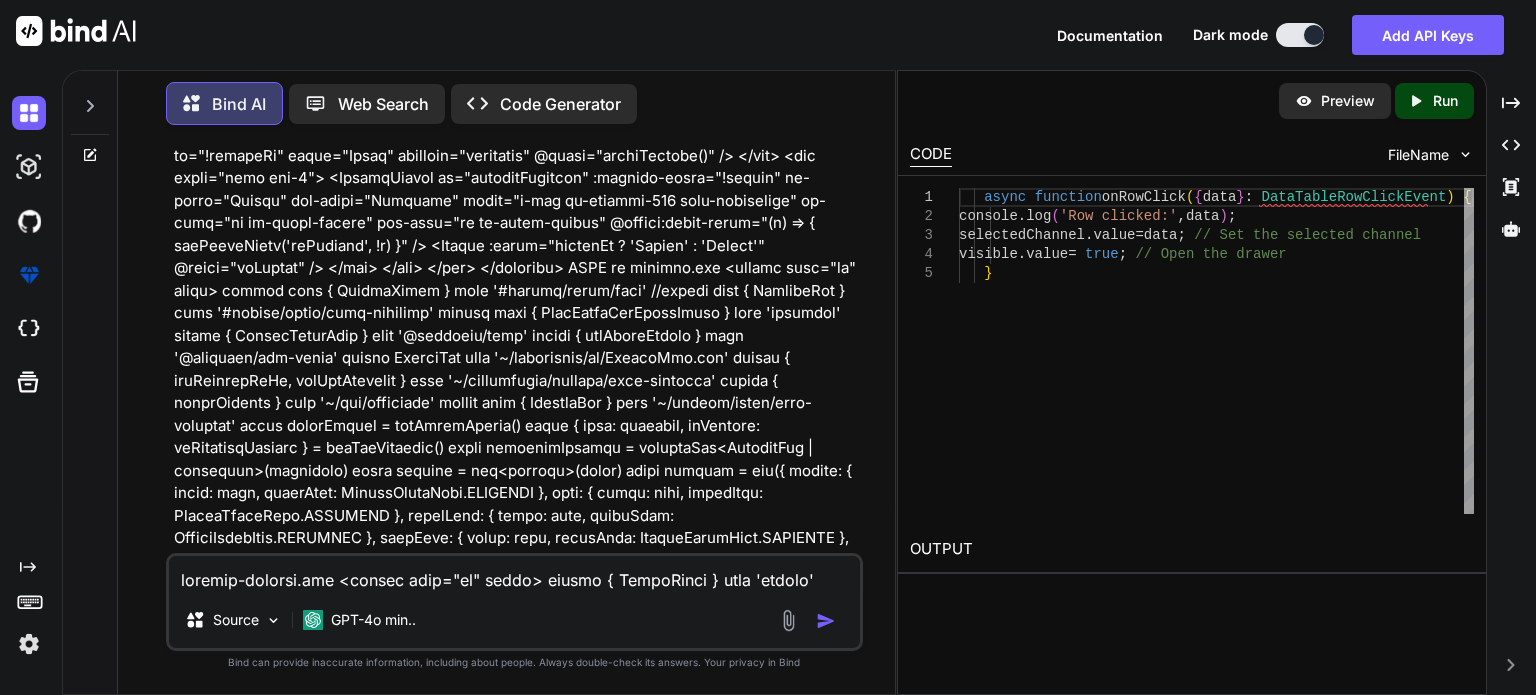 click at bounding box center [516, 223] 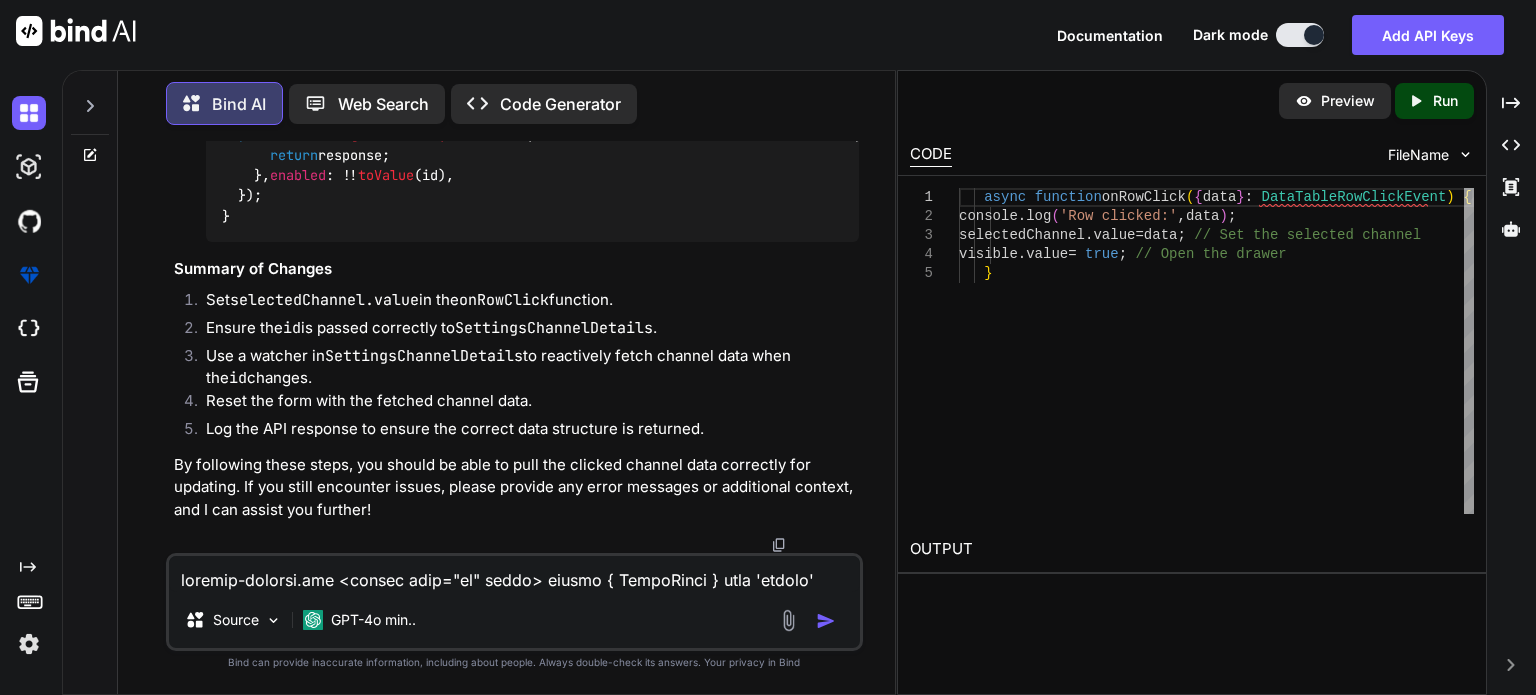 scroll, scrollTop: 10087, scrollLeft: 0, axis: vertical 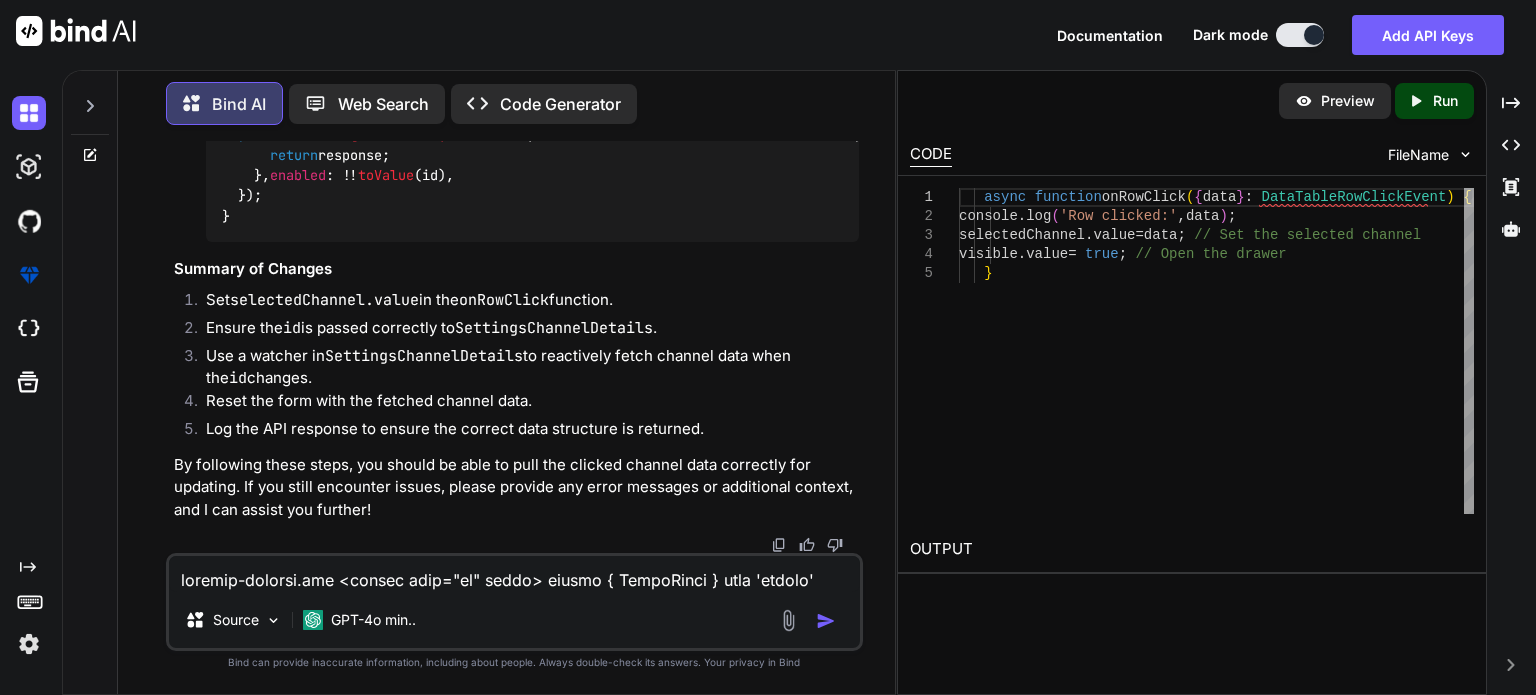 drag, startPoint x: 215, startPoint y: 492, endPoint x: 864, endPoint y: 486, distance: 649.0277 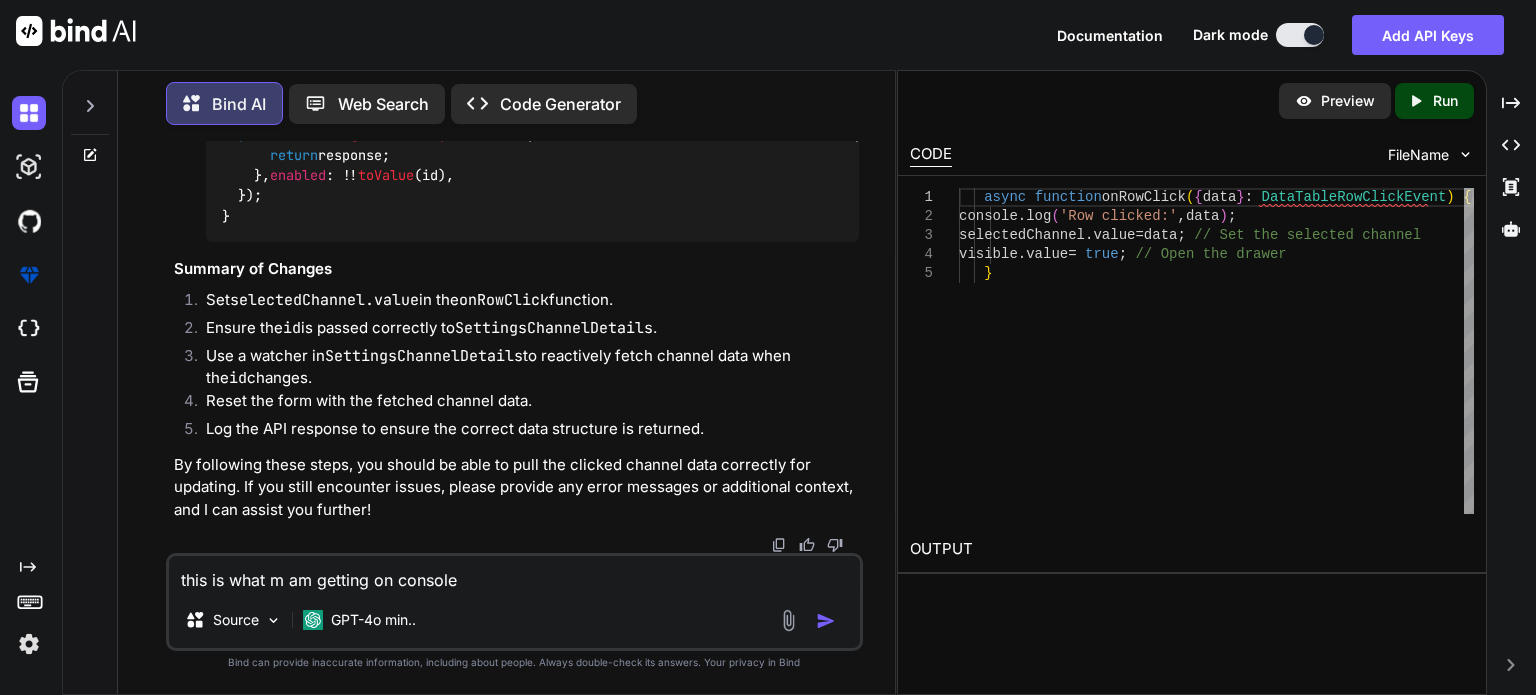 paste on "nova-channels.ts:17  GET https://dev-nova-api.osiristrading.net/api/v1/NovaChannels/8 405 (Method Not Allowed)" 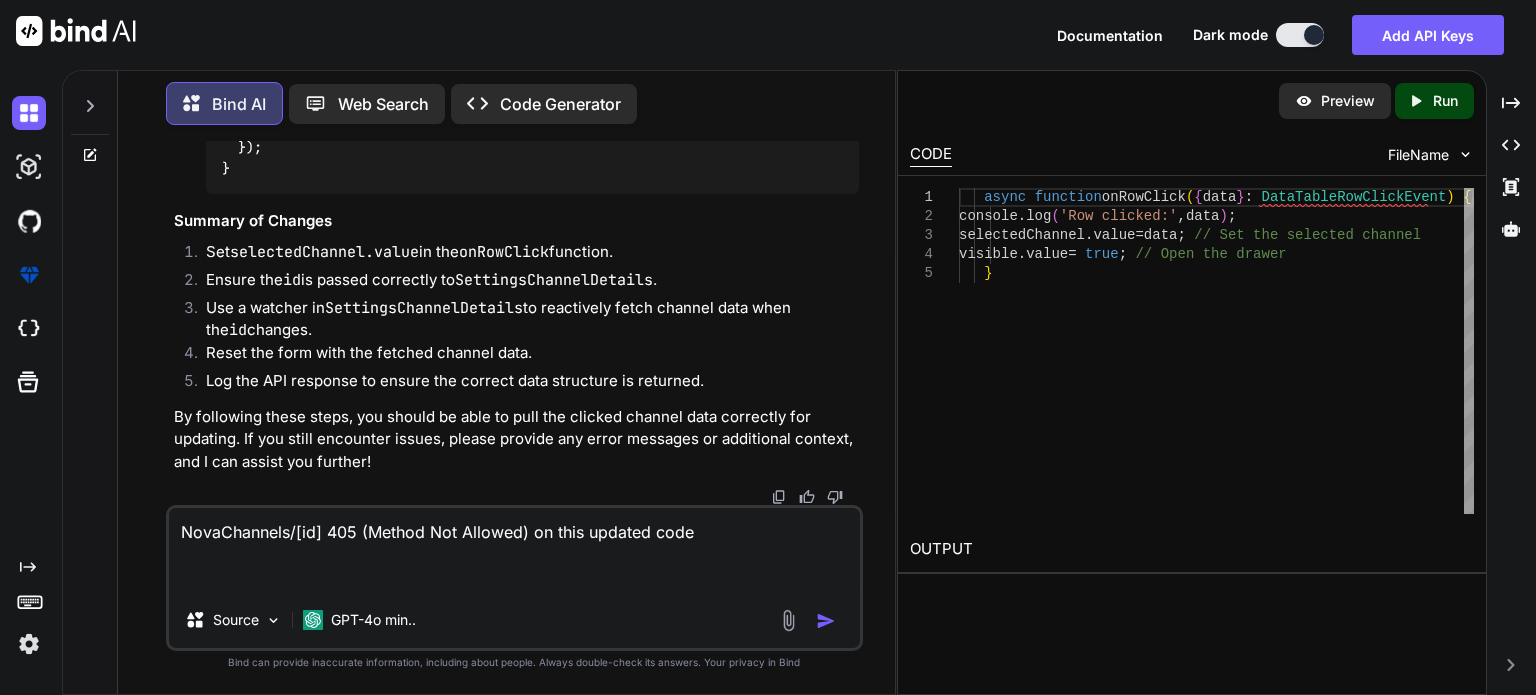 paste on "<script lang="ts" setup>
import { FetchError } from 'ofetch'
import zod from 'zod'
import { FormField } from '~/components/ui/form'
import { createApiFieldErrorSetter } from '~/composables/createApiFieldErrorSetter'
import { useCreateChannel, useGetChannelById, useUpdateChannel } from '~/composables/queries/nova-channels'
import type { NovaChannelCreate, NovaChannelUpdate } from '~/shared/types/nova-channels'
const props = defineProps<{
id: number | undefined
}>()
const toast = useToast()
const confirm = useConfirm()
const channeId = ref<number | undefined>(props.id)
const { data: channel } = useGetChannelById(channeId)
console.log("clivked id", channeId)
//  props = defineProps<{ id: number | undefined }>();
// const { data: channel } = useGetChannelById(props.id)
const { mutateAsync: createChannel } = useCreateChannel()
const { mutateAsync: updateChannel } = useUpdateChannel()
const visible = defineModel<boolean>('visible')
const { defineField, handleSubmit, resetForm, setFieldValue, setFieldError ..." 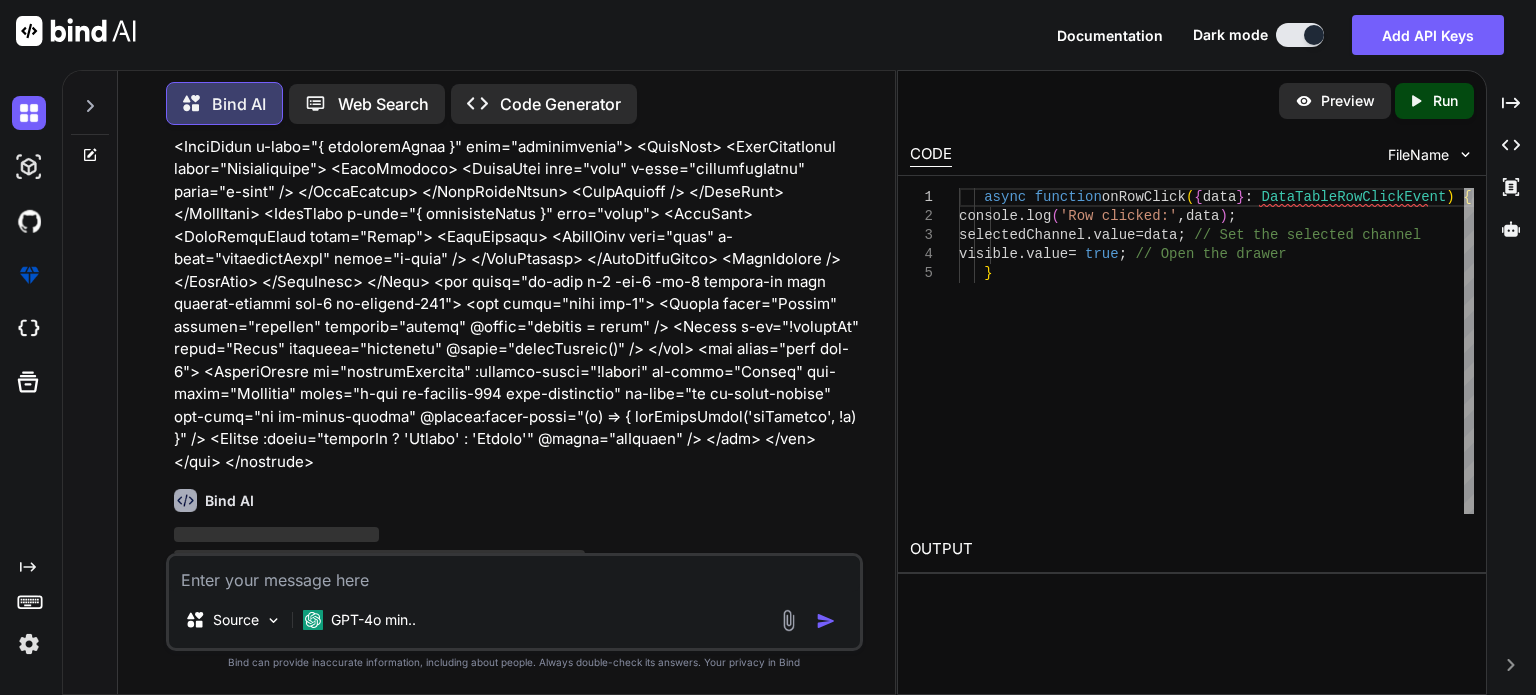 scroll, scrollTop: 0, scrollLeft: 0, axis: both 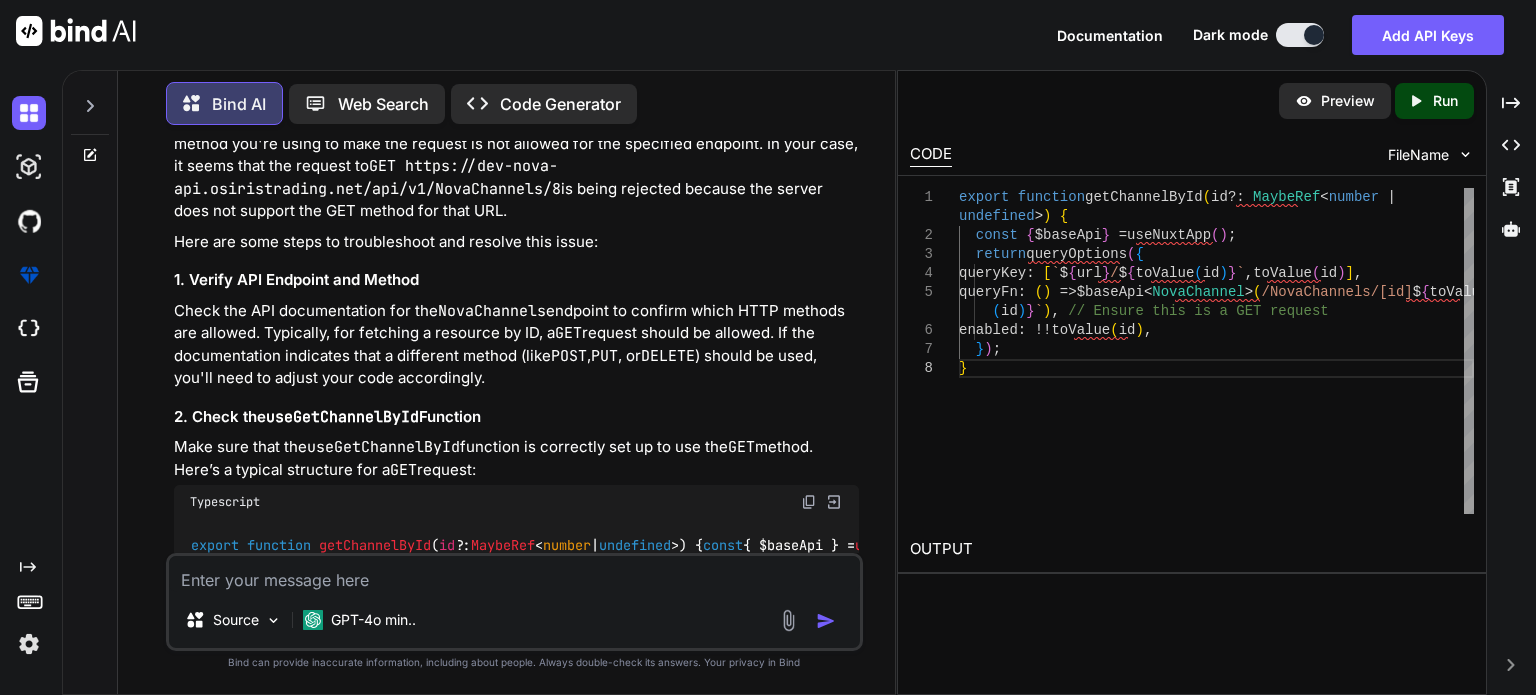 type 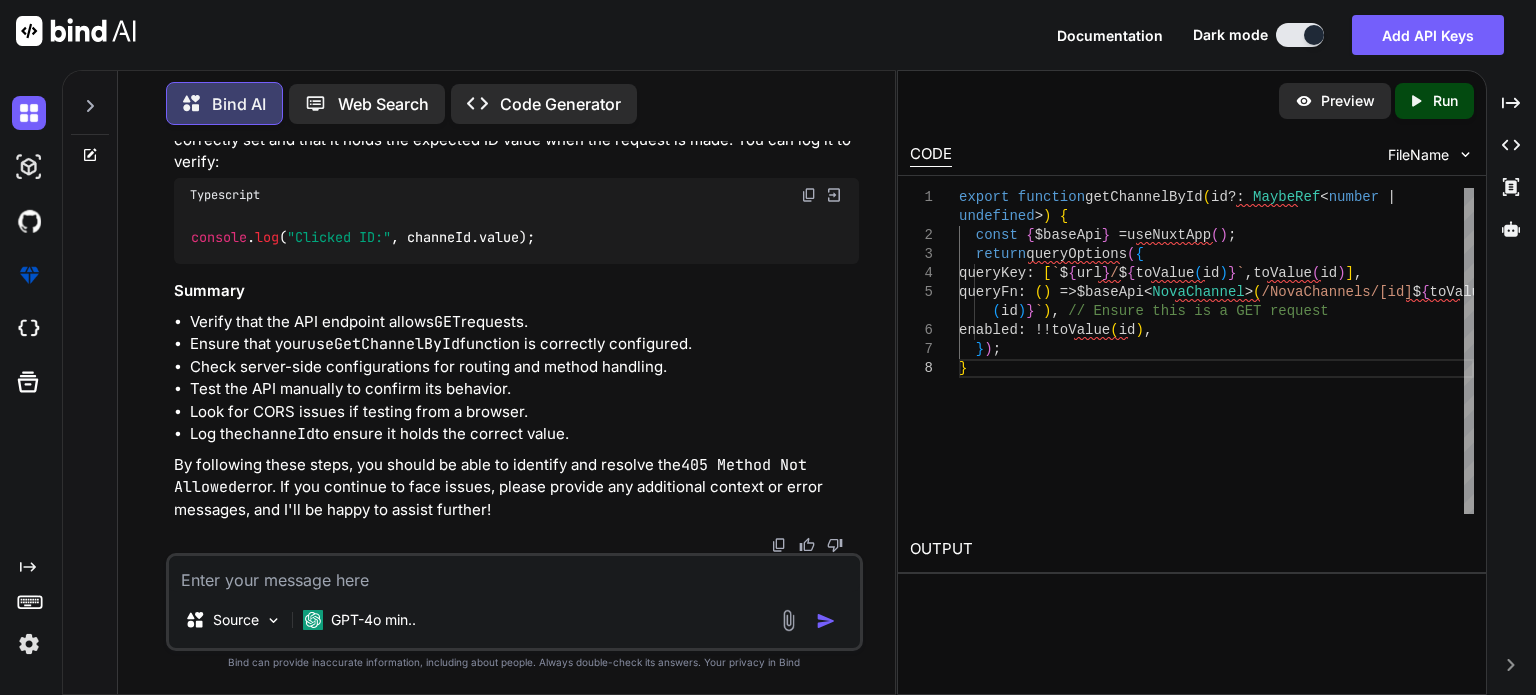 scroll, scrollTop: 13400, scrollLeft: 0, axis: vertical 